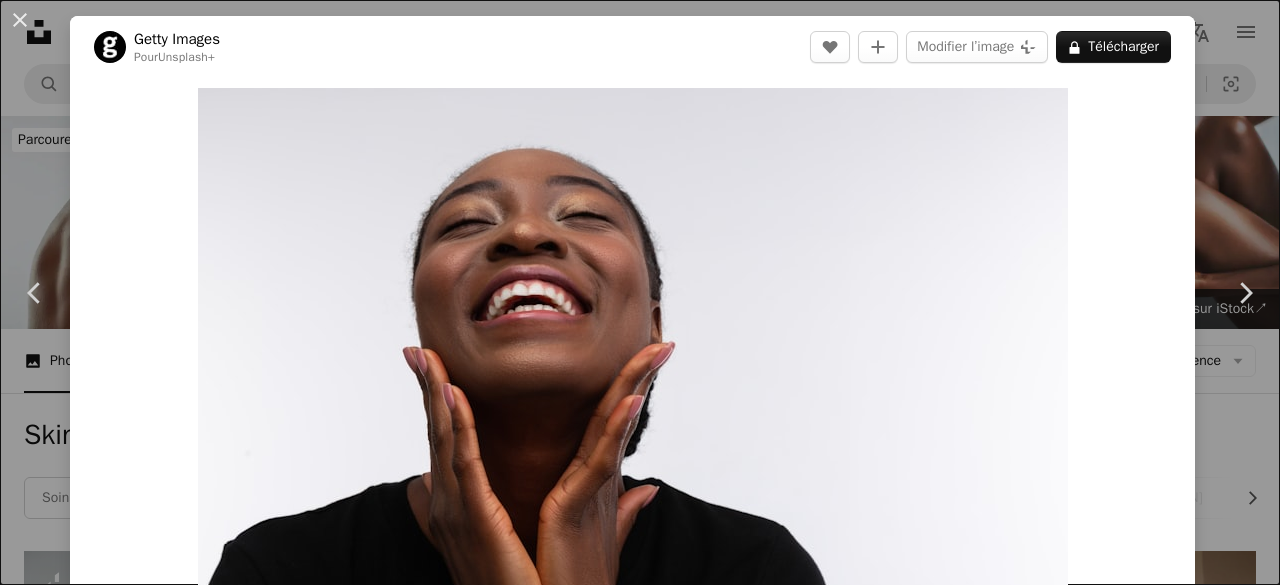 scroll, scrollTop: 1184, scrollLeft: 0, axis: vertical 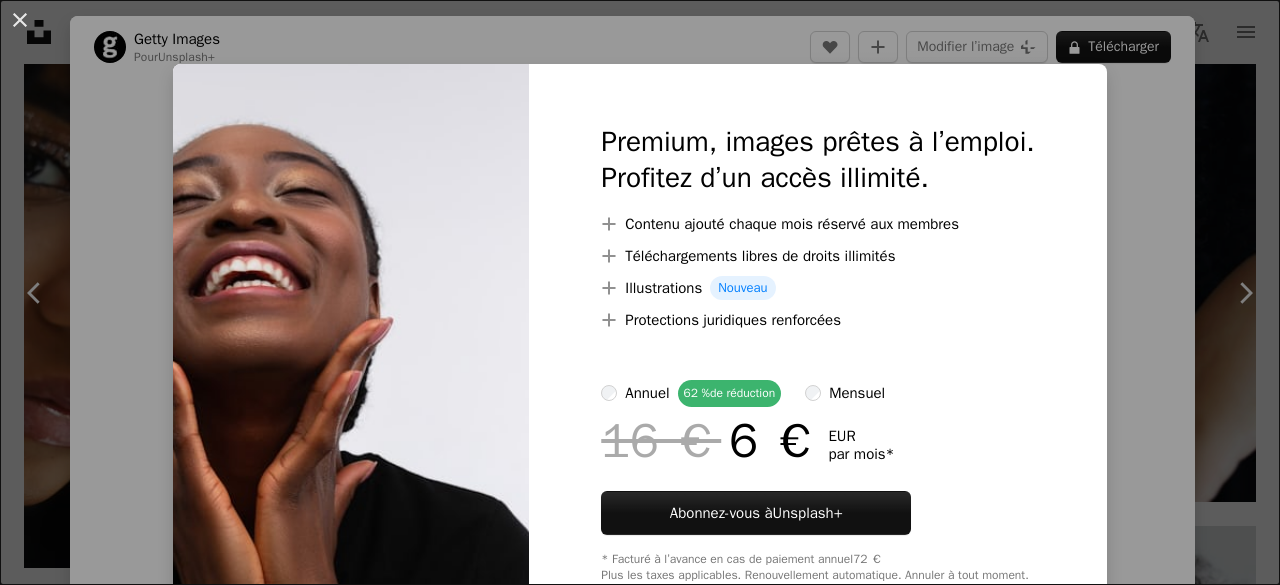 click on "An X shape Premium, images prêtes à l’emploi. Profitez d’un accès illimité. A plus sign Contenu ajouté chaque mois réservé aux membres A plus sign Téléchargements libres de droits illimités A plus sign Illustrations  Nouveau A plus sign Protections juridiques renforcées annuel 62 %  de réduction mensuel 16 €   6 € EUR par mois * Abonnez-vous à  Unsplash+ * Facturé à l’avance en cas de paiement annuel  72 € Plus les taxes applicables. Renouvellement automatique. Annuler à tout moment." at bounding box center (640, 292) 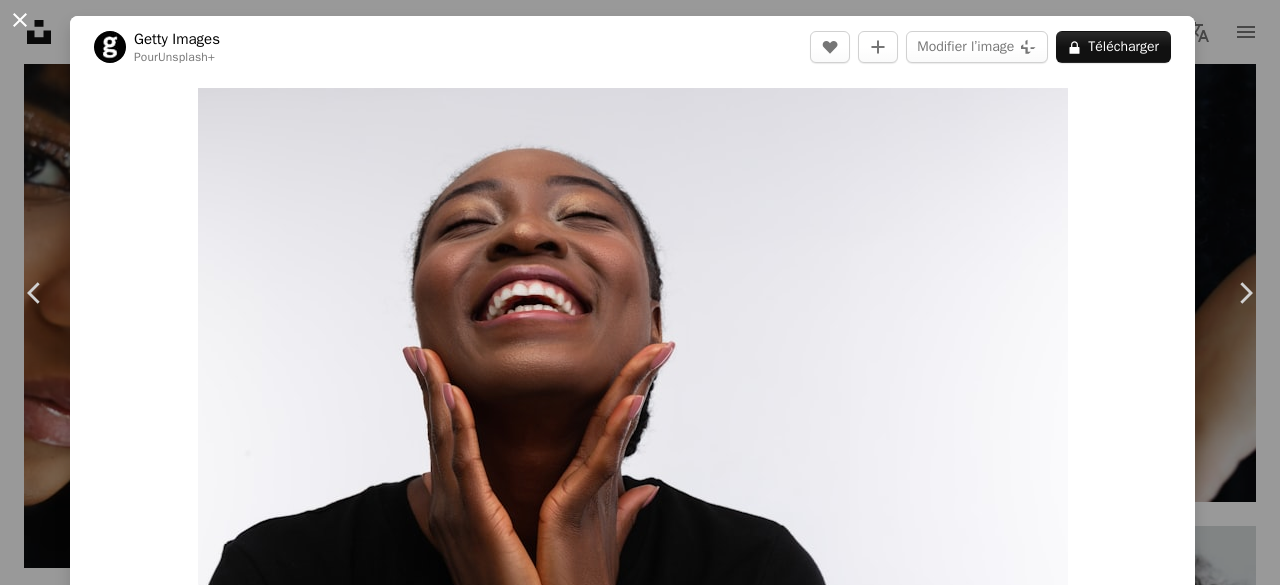 click on "An X shape" at bounding box center [20, 20] 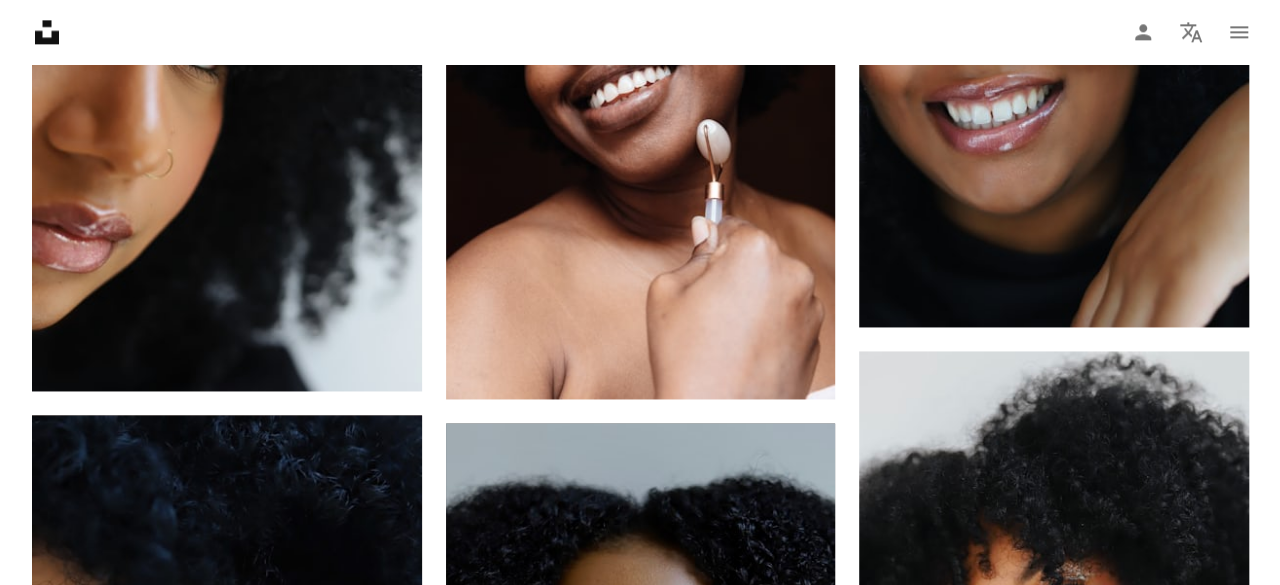 scroll, scrollTop: 1338, scrollLeft: 0, axis: vertical 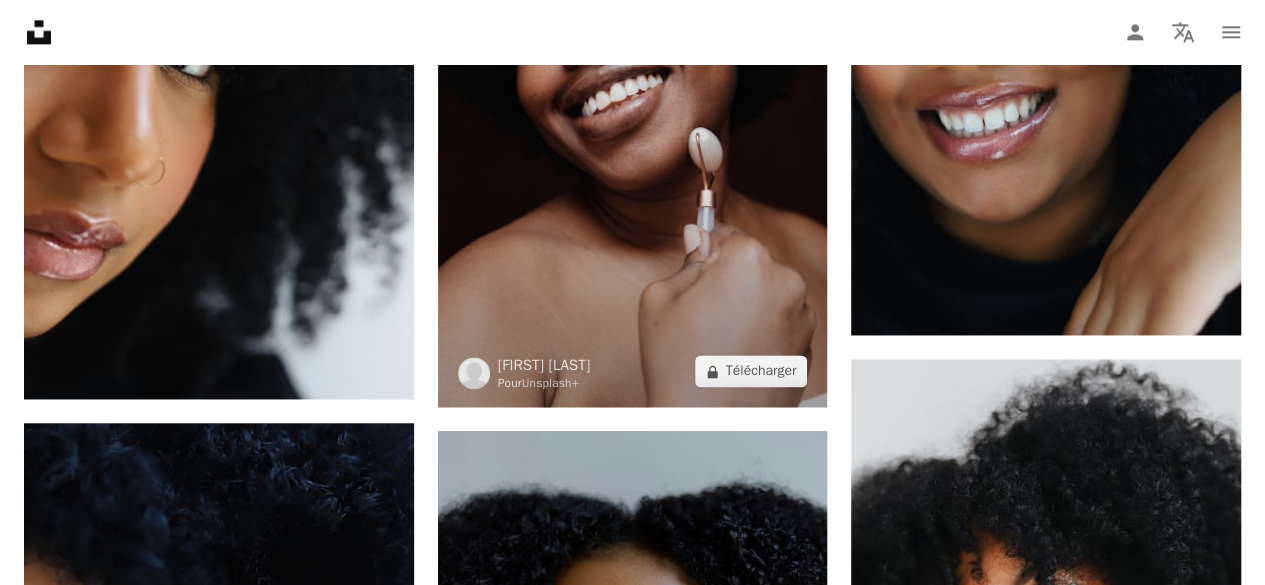 click at bounding box center (633, 115) 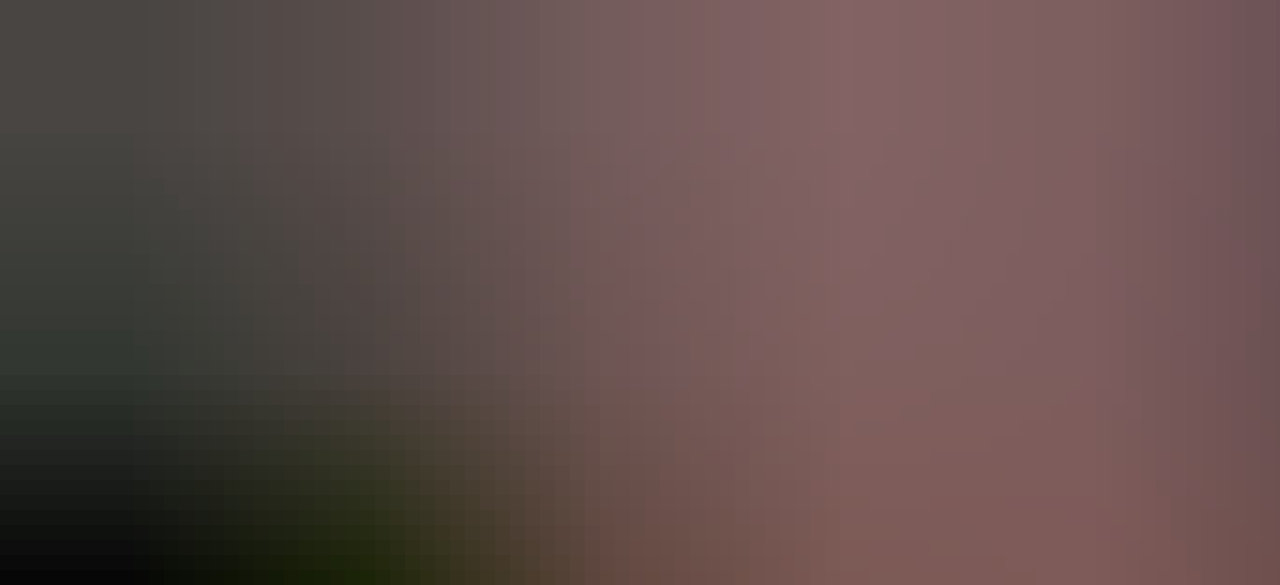 scroll, scrollTop: 646, scrollLeft: 0, axis: vertical 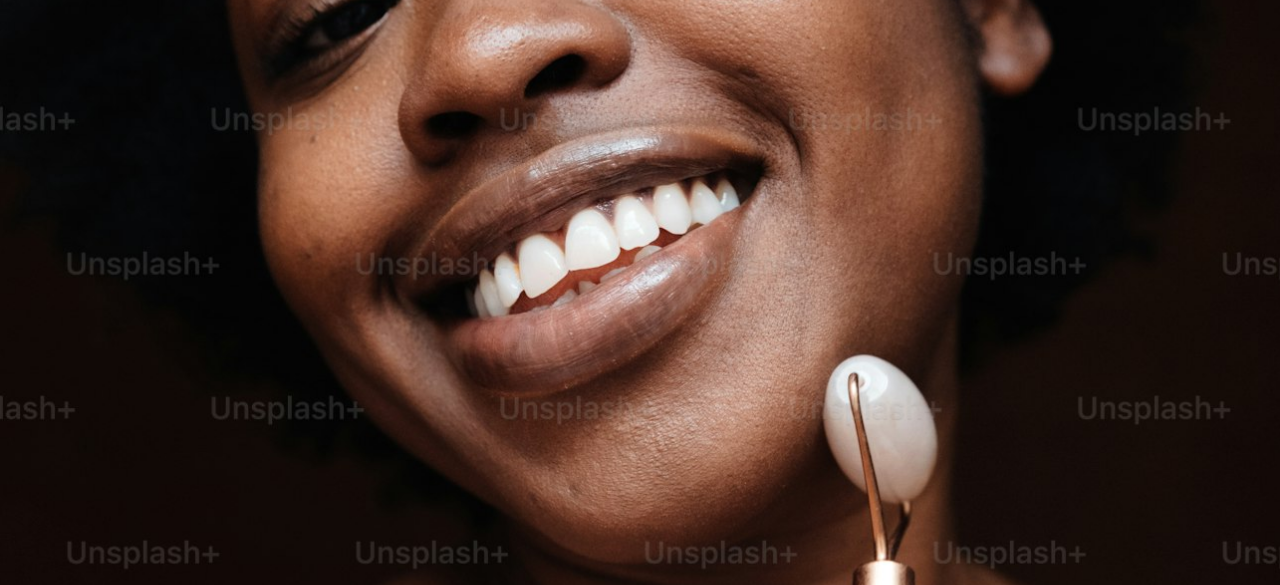 click at bounding box center (640, 315) 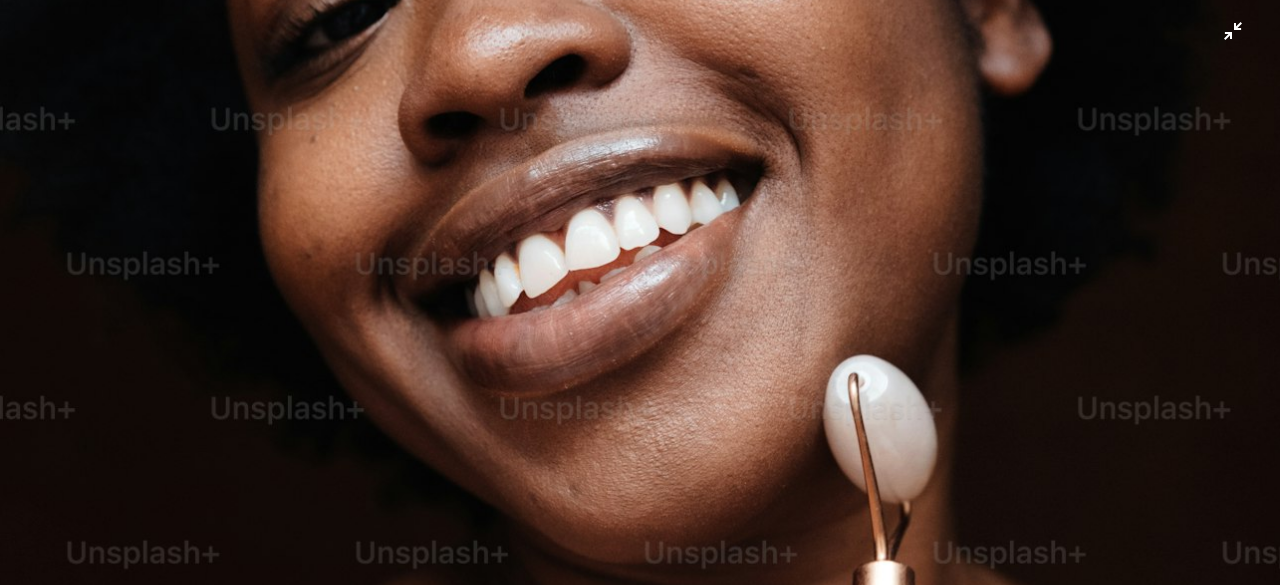 scroll, scrollTop: 83, scrollLeft: 0, axis: vertical 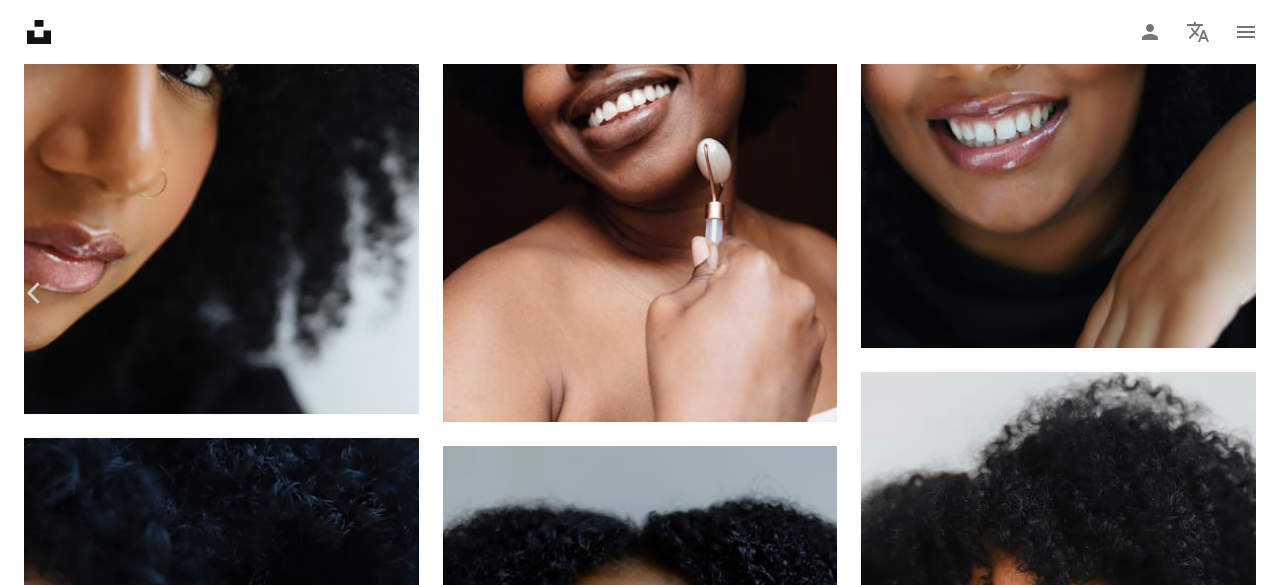 click on "Zoom in" at bounding box center [632, 4869] 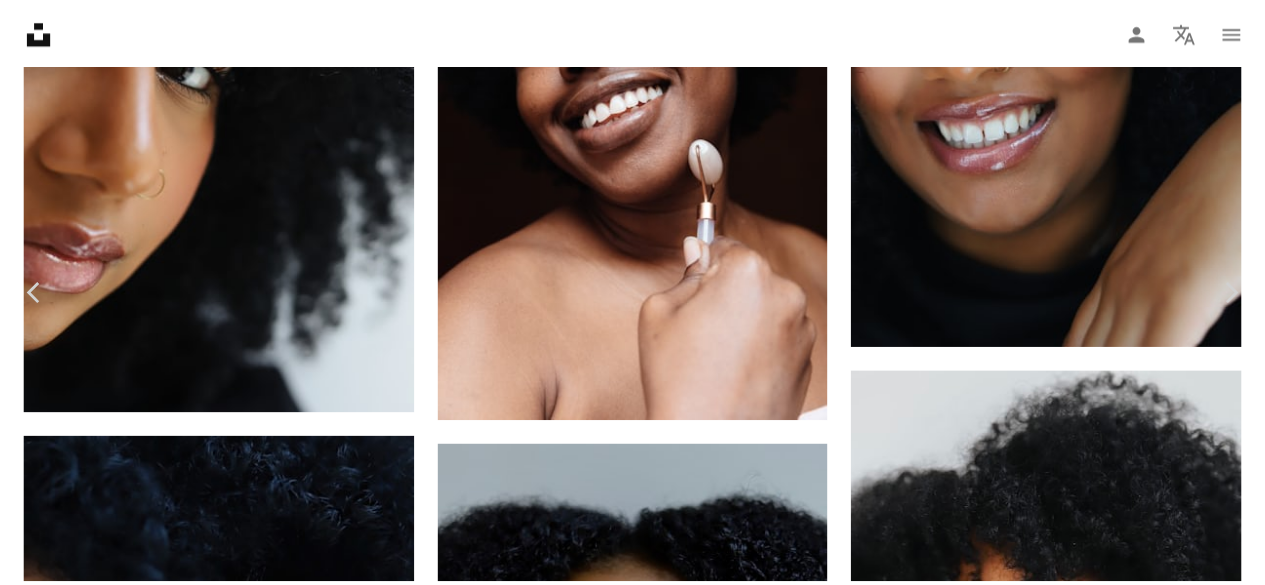 scroll, scrollTop: 0, scrollLeft: 0, axis: both 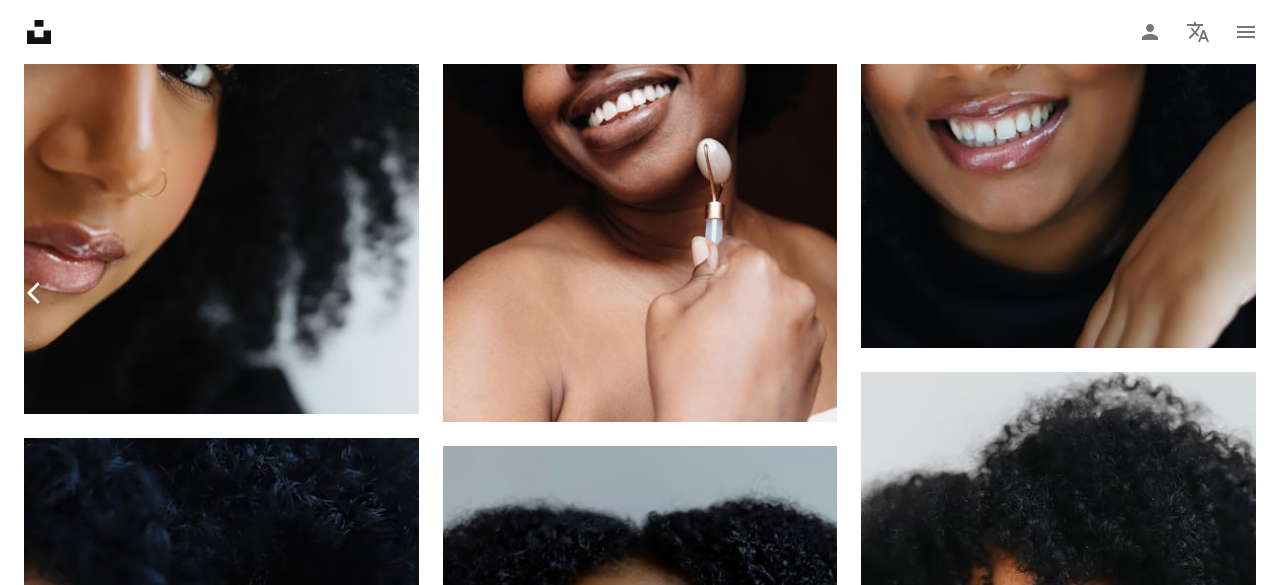 click 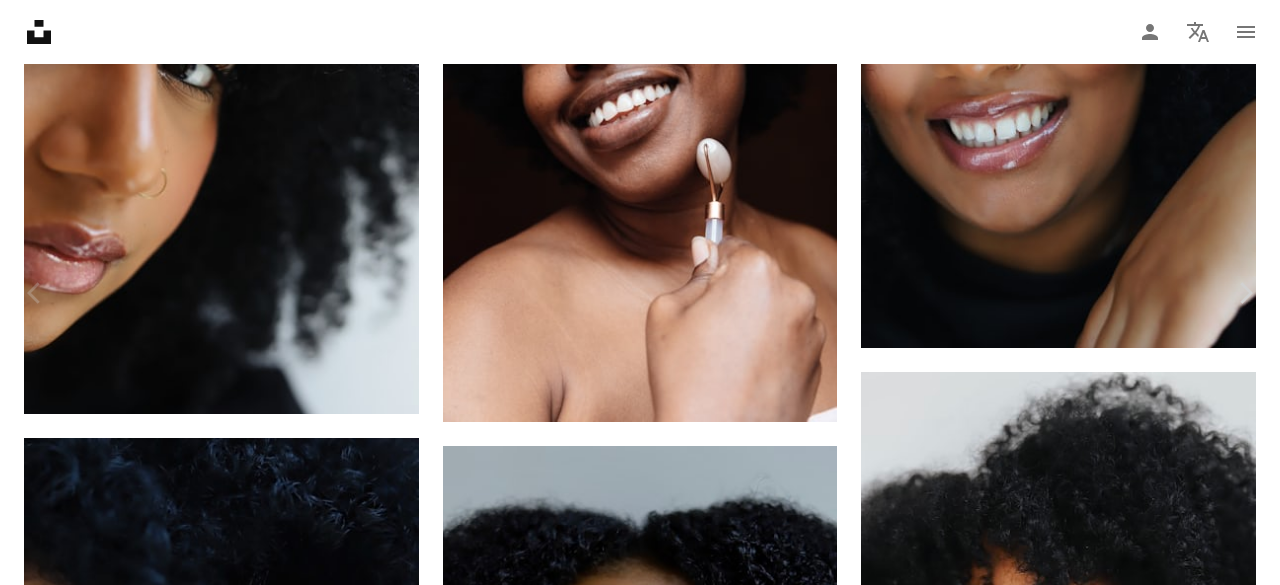 click on "Chevron left" 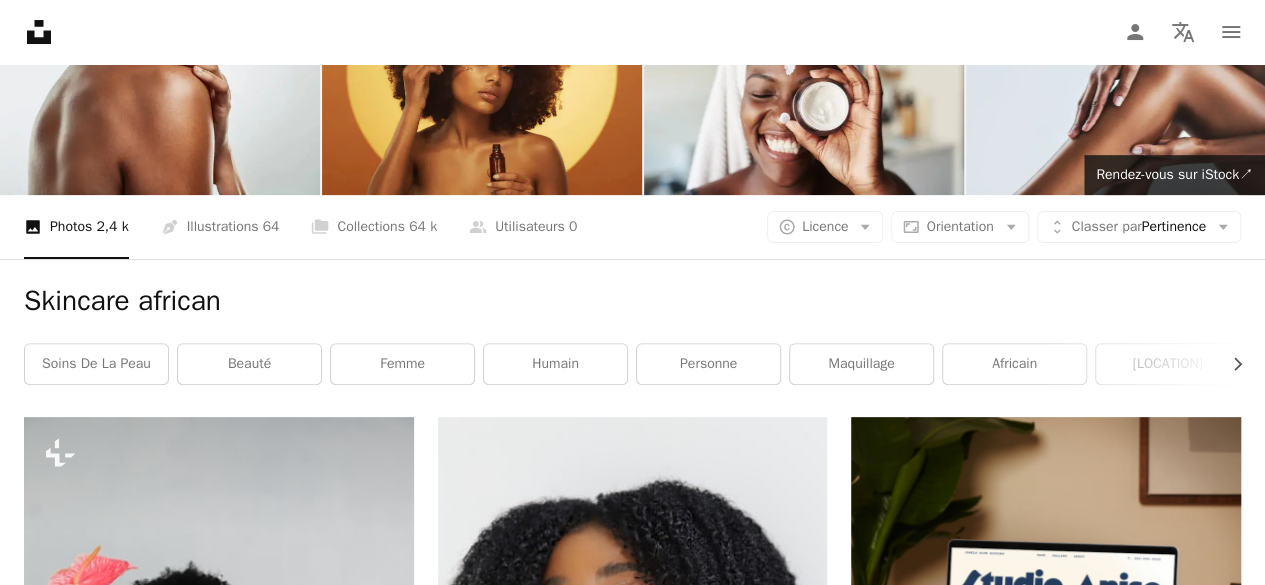 scroll, scrollTop: 0, scrollLeft: 0, axis: both 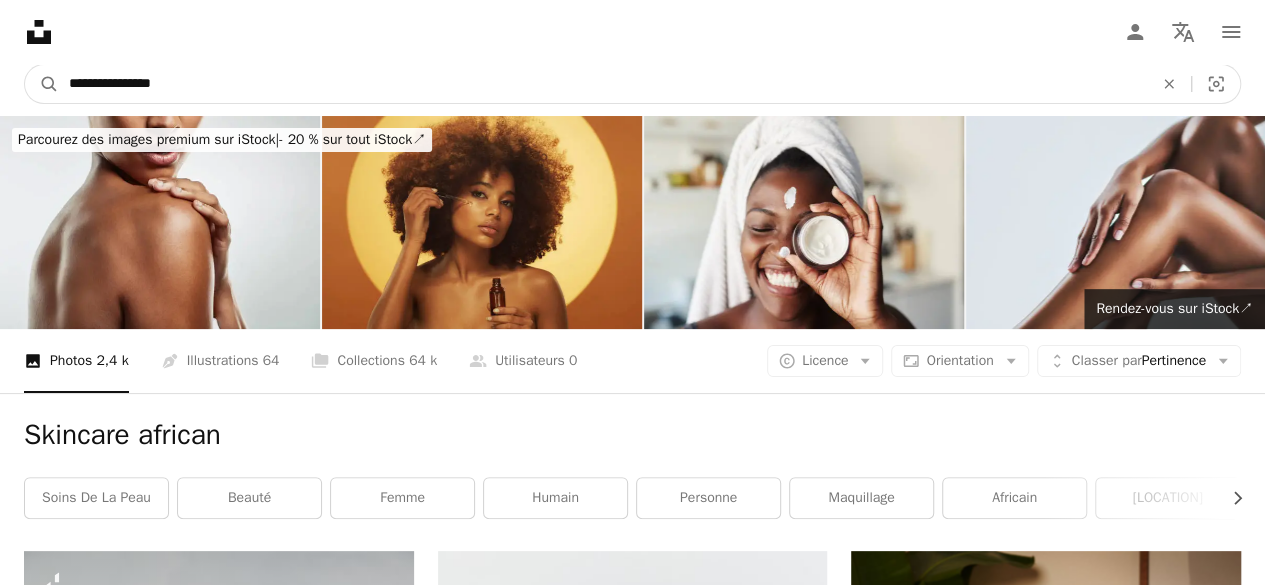 click on "**********" at bounding box center (603, 84) 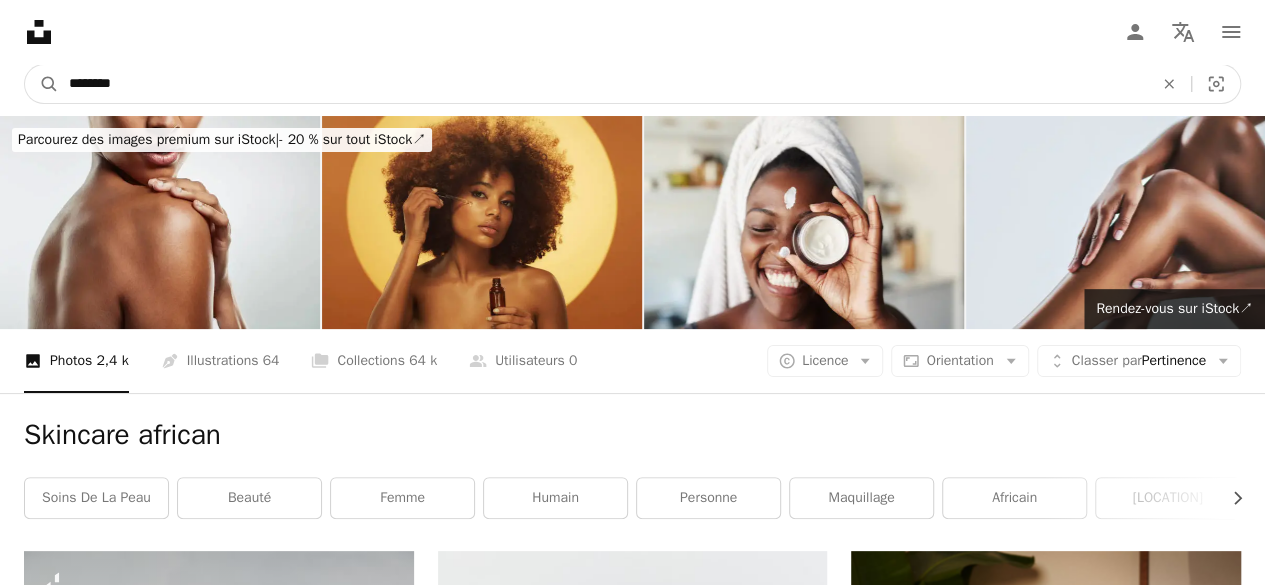 type on "********" 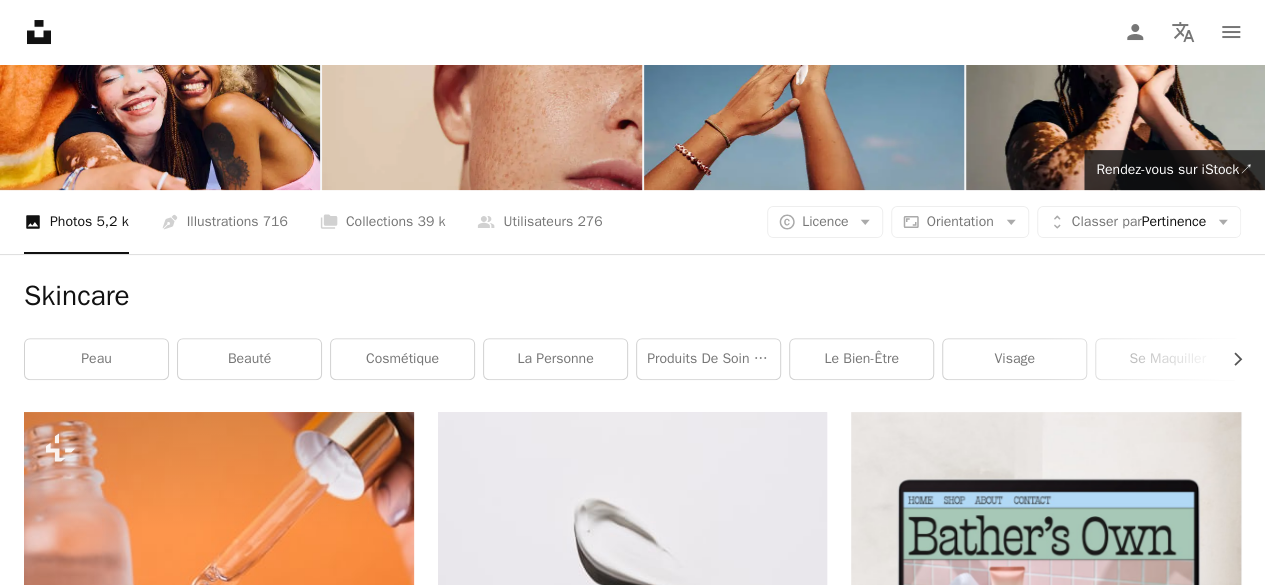 scroll, scrollTop: 143, scrollLeft: 0, axis: vertical 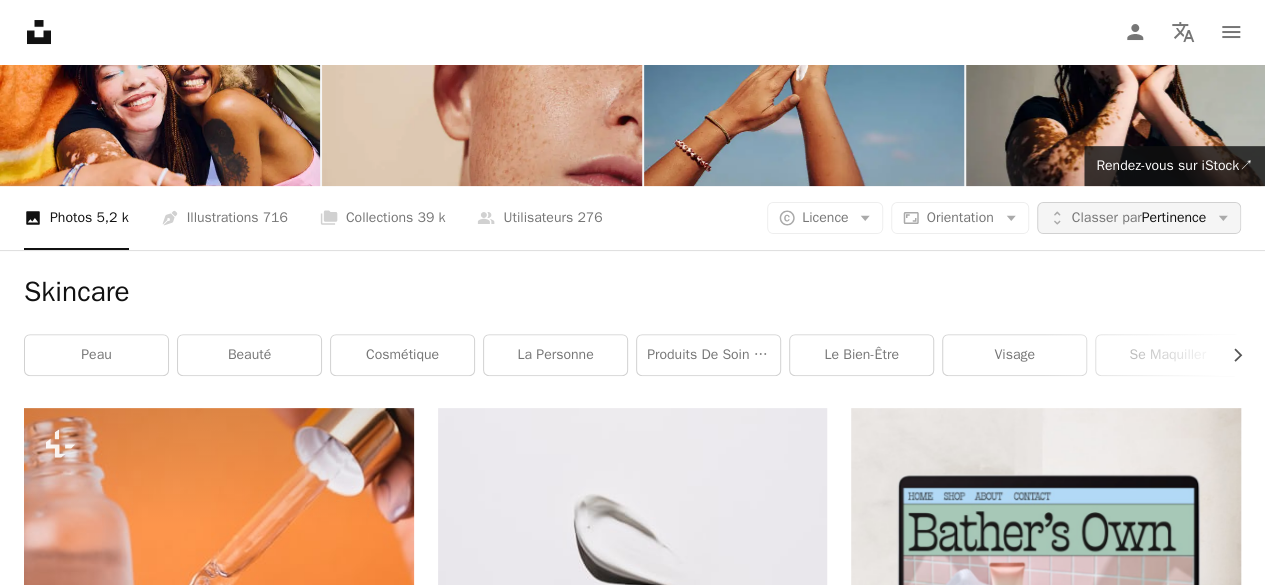 click on "Classer par  Pertinence" at bounding box center (1139, 218) 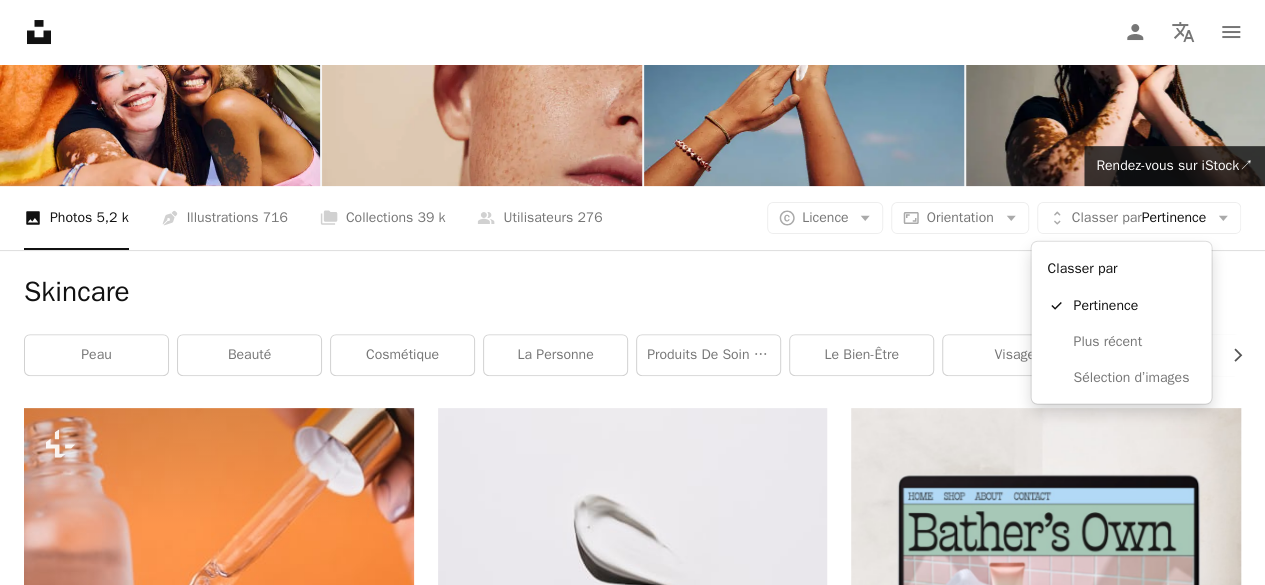 click on "A X shape Unsplash utilise des cookies et des technologies similaires afin de sécuriser le site, de fournir des fonctionnalités utiles aux utilisatrices et utilisateurs payants et de garantir des performances optimales. En cliquant sur « Accepter tous les cookies » ou en fermant ce prompt, vous consentez à l’utilisation de tous les cookies. En cliquant sur « Accepter les cookies essentiels uniquement », vous acceptez uniquement l’utilisation de cookies strictement nécessaires au fonctionnement du site. Consultez notre  Politique en matière de cookies  pour plus d’informations. Gérer les cookies Accepter les cookies essentiels uniquement Accepter tous les cookies Unsplash logo Accueil Unsplash A photo Pen Tool A compass A stack of folders Download Person Localization icon navigation menu A magnifying glass ******** An X shape Visual search Abonnez-vous à Unsplash+ Connexion Envoyer une image Parcourez des images premium sur iStock  |  - 20 % sur tout iStock  ↗ - 20 % sur tout iStock" at bounding box center [632, 2543] 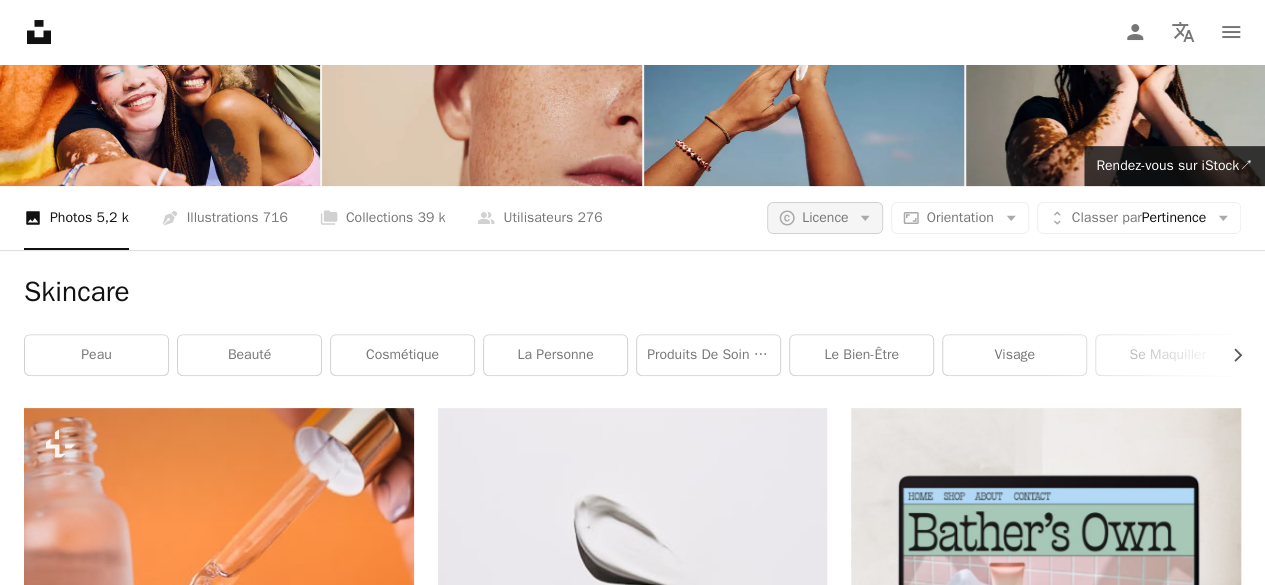 click 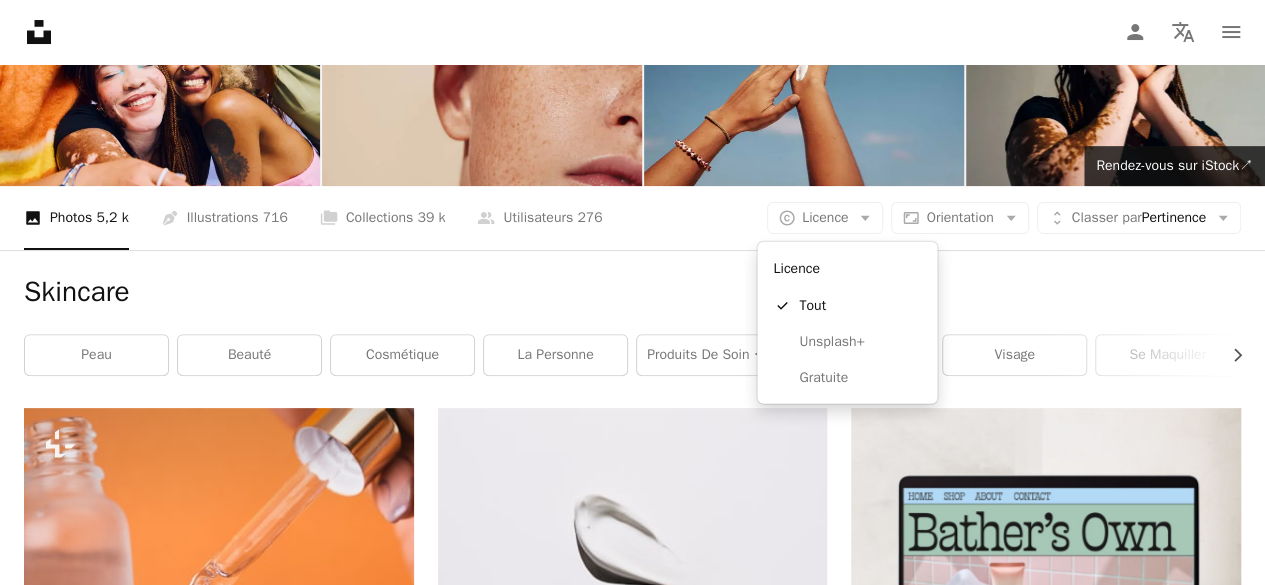 click on "Gratuite" at bounding box center [860, 378] 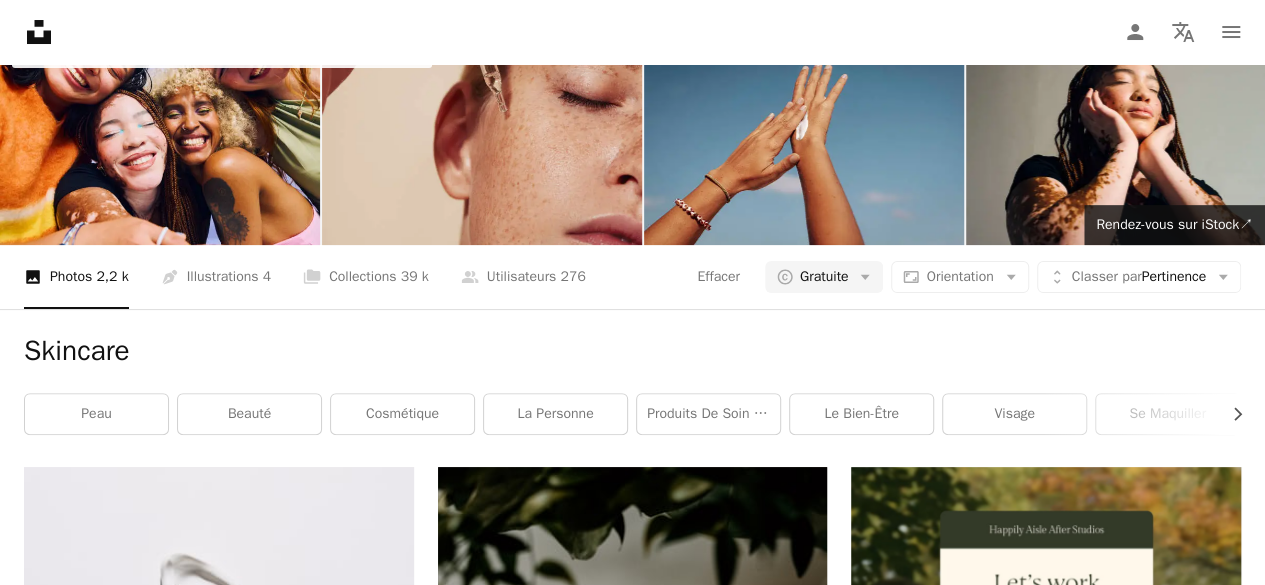 scroll, scrollTop: 0, scrollLeft: 0, axis: both 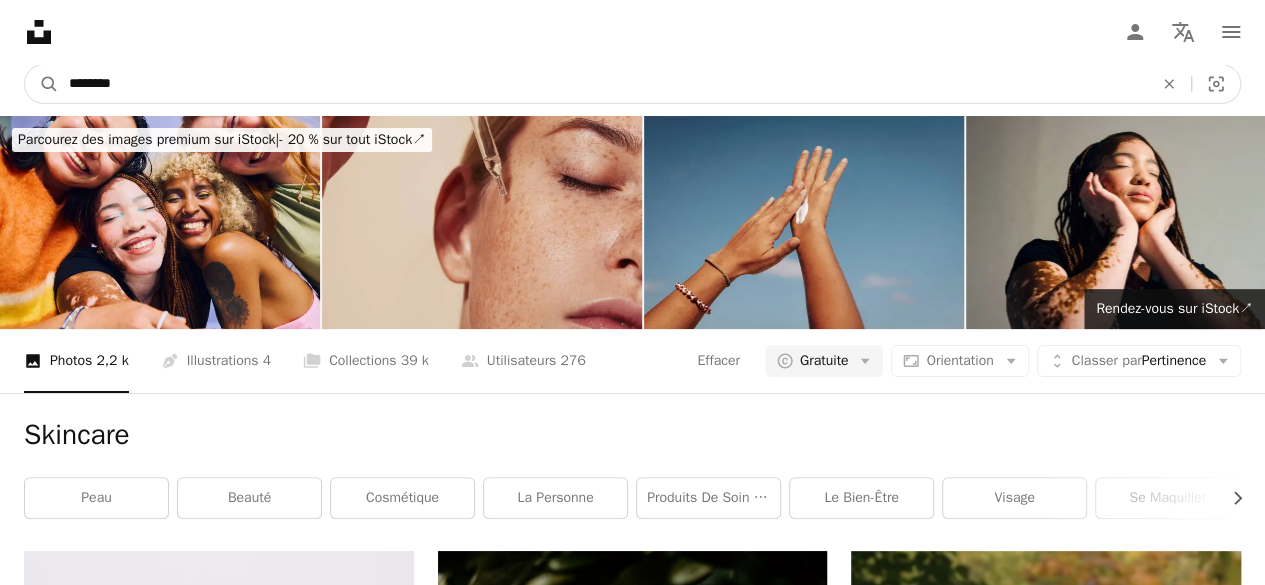 click on "********" at bounding box center [603, 84] 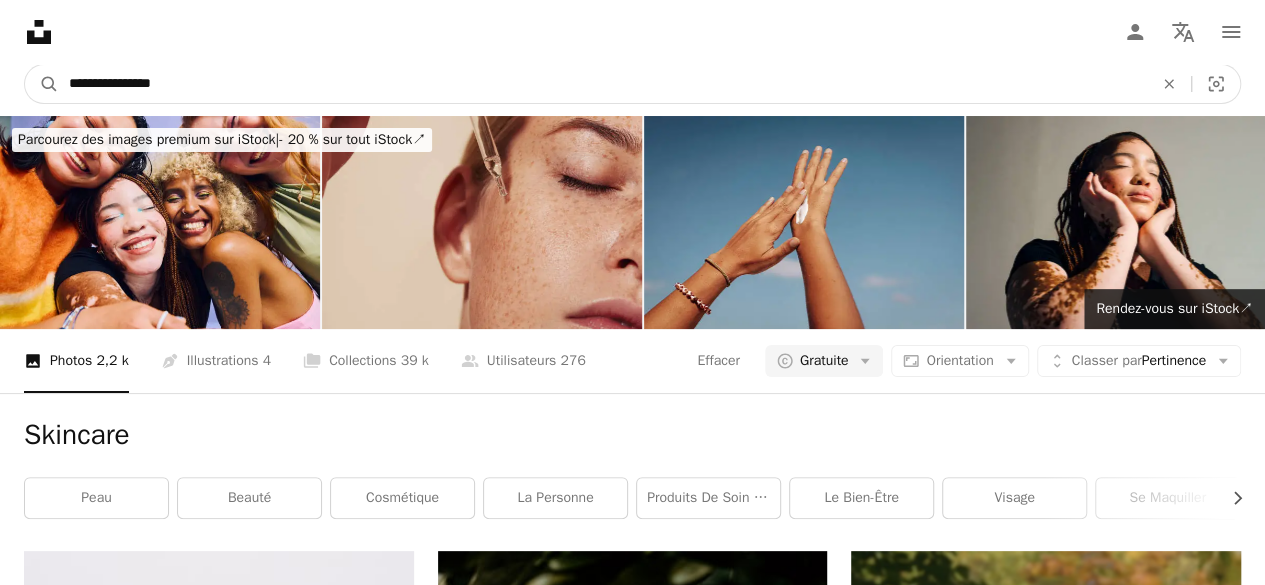 type on "**********" 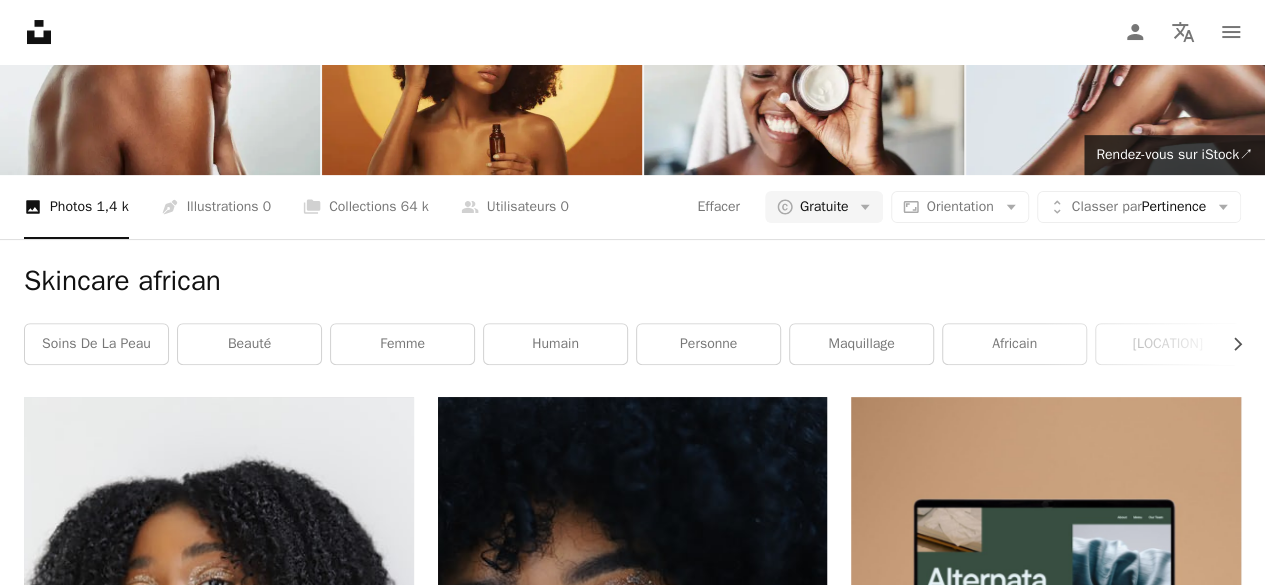 scroll, scrollTop: 151, scrollLeft: 0, axis: vertical 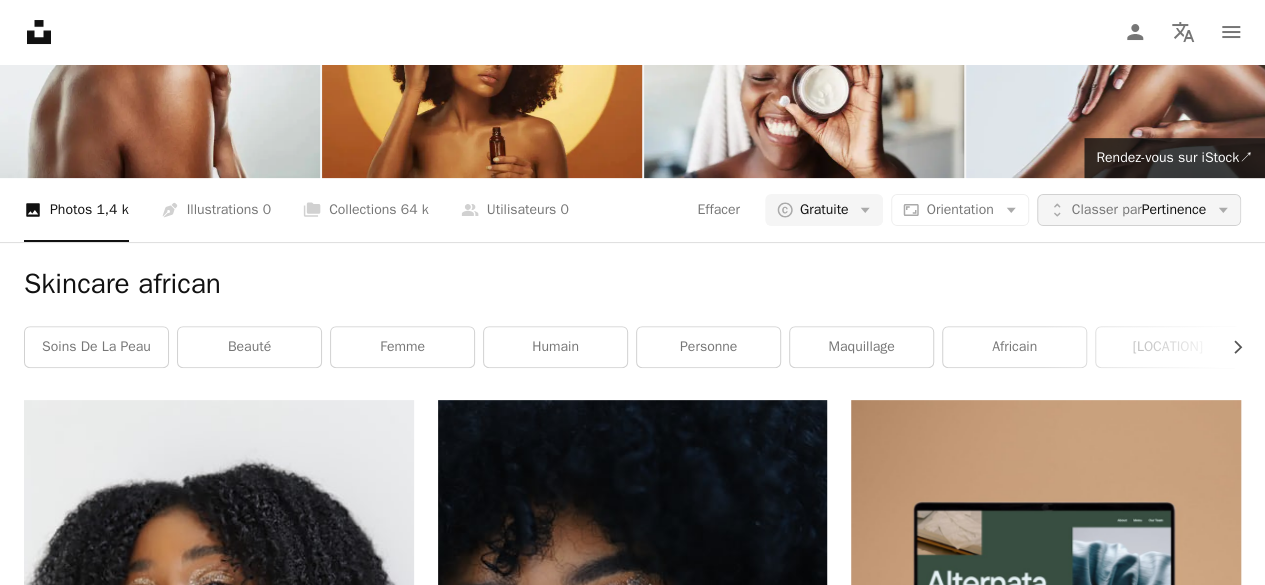 click on "Classer par" at bounding box center (1107, 209) 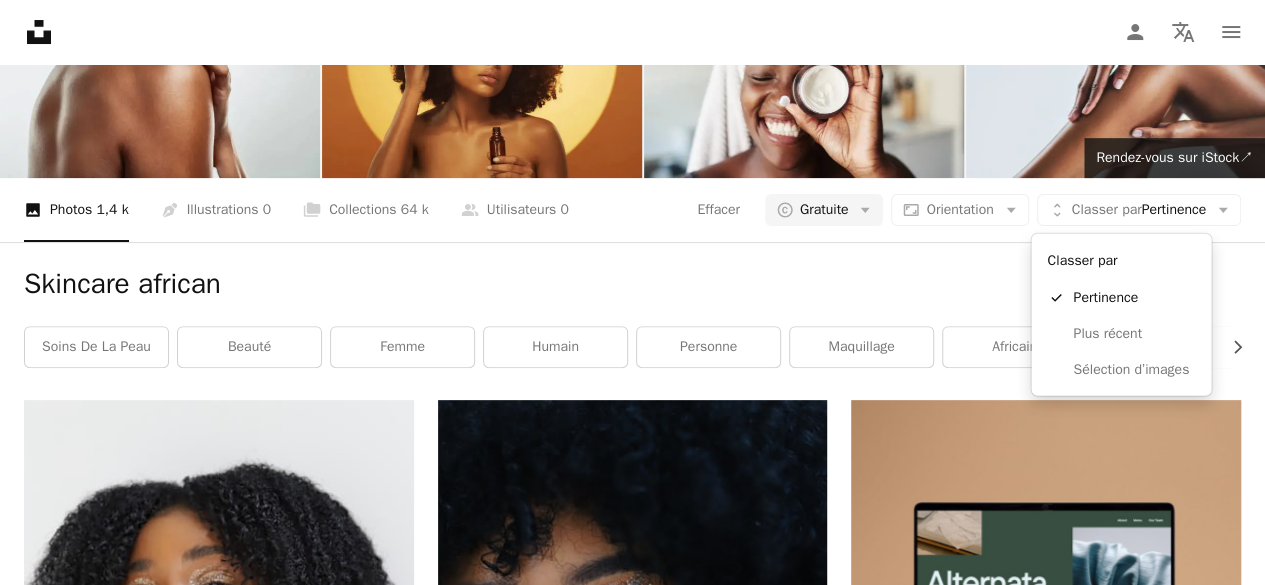click on "**********" at bounding box center [632, 2690] 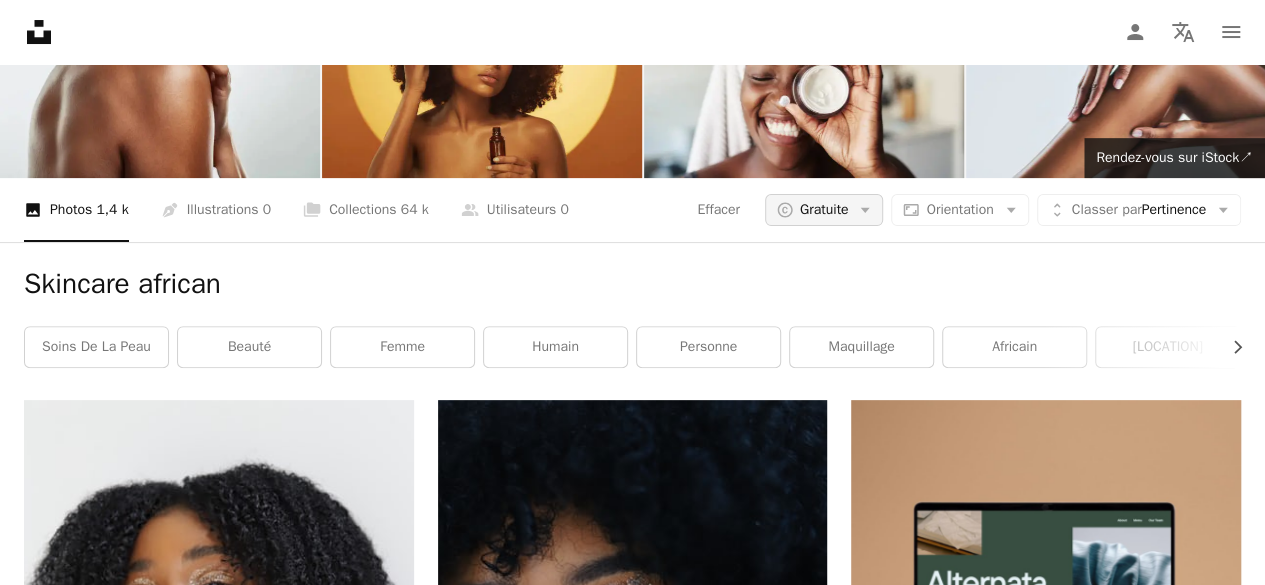 click on "Gratuite" at bounding box center (824, 210) 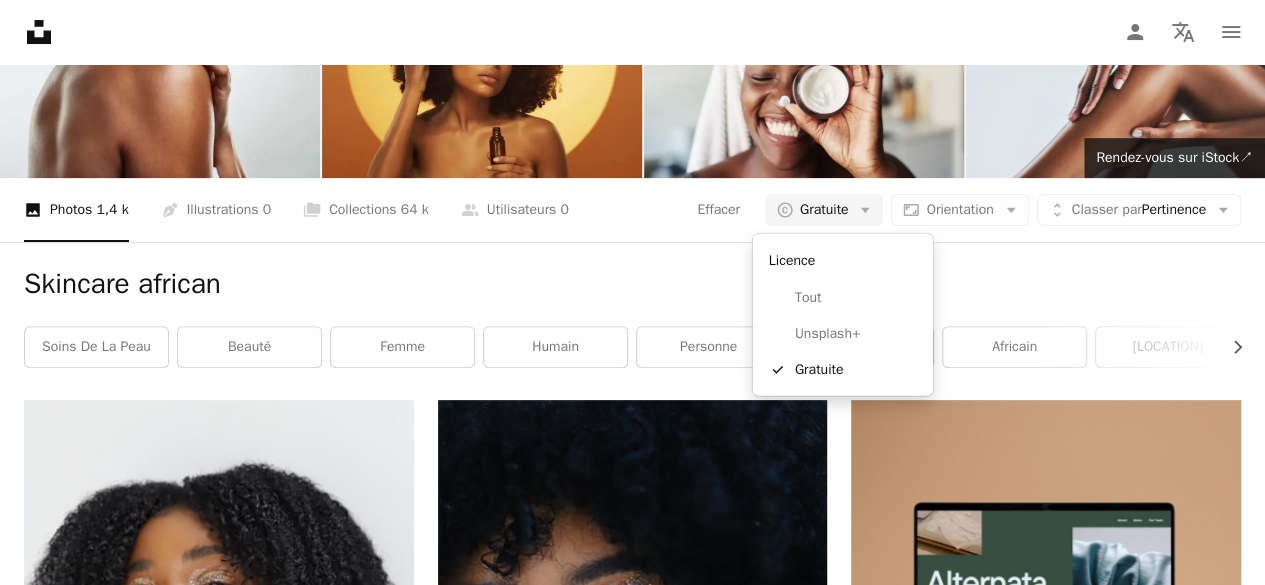 click on "Licence Tout Unsplash+ A checkmark Gratuite" at bounding box center [843, 315] 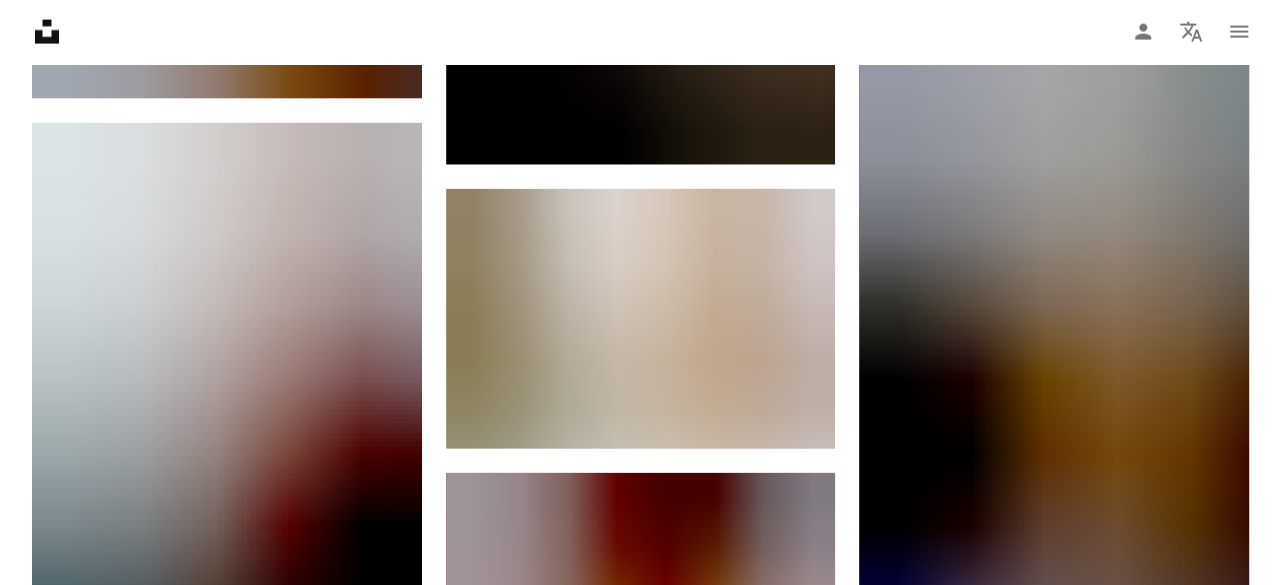 scroll, scrollTop: 2256, scrollLeft: 0, axis: vertical 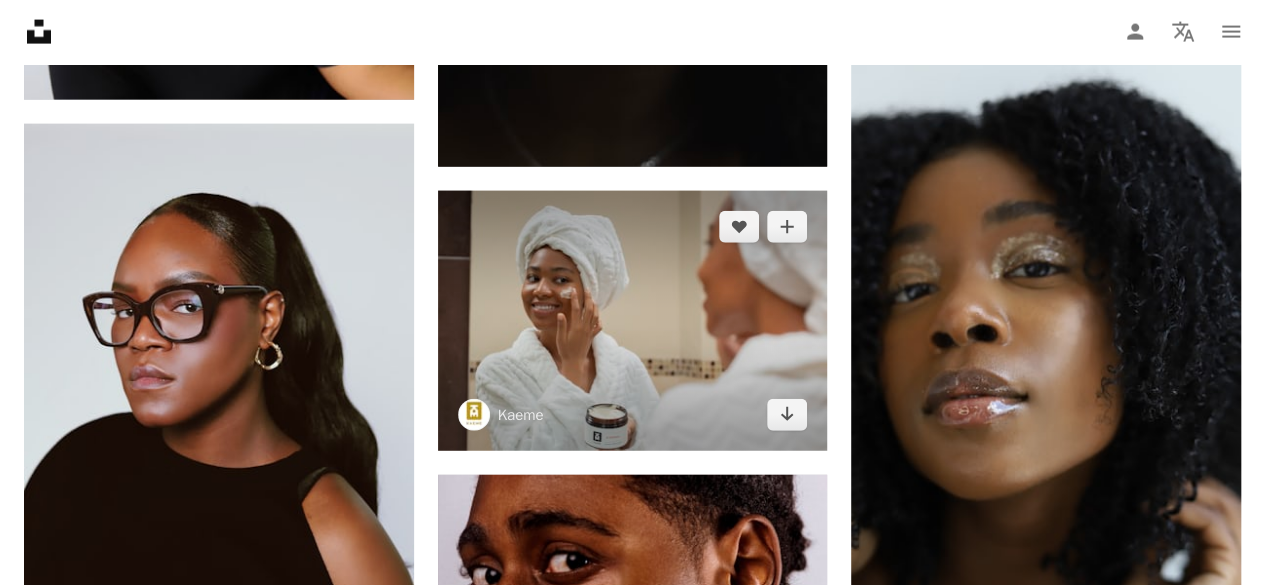 click at bounding box center [633, 321] 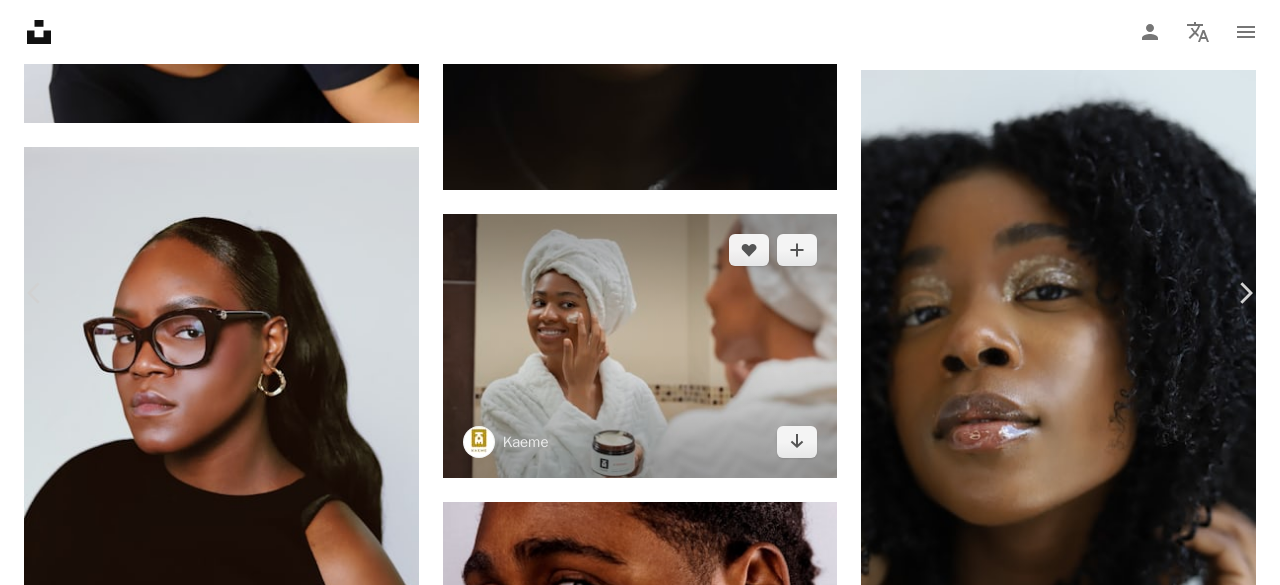 scroll, scrollTop: 1007, scrollLeft: 0, axis: vertical 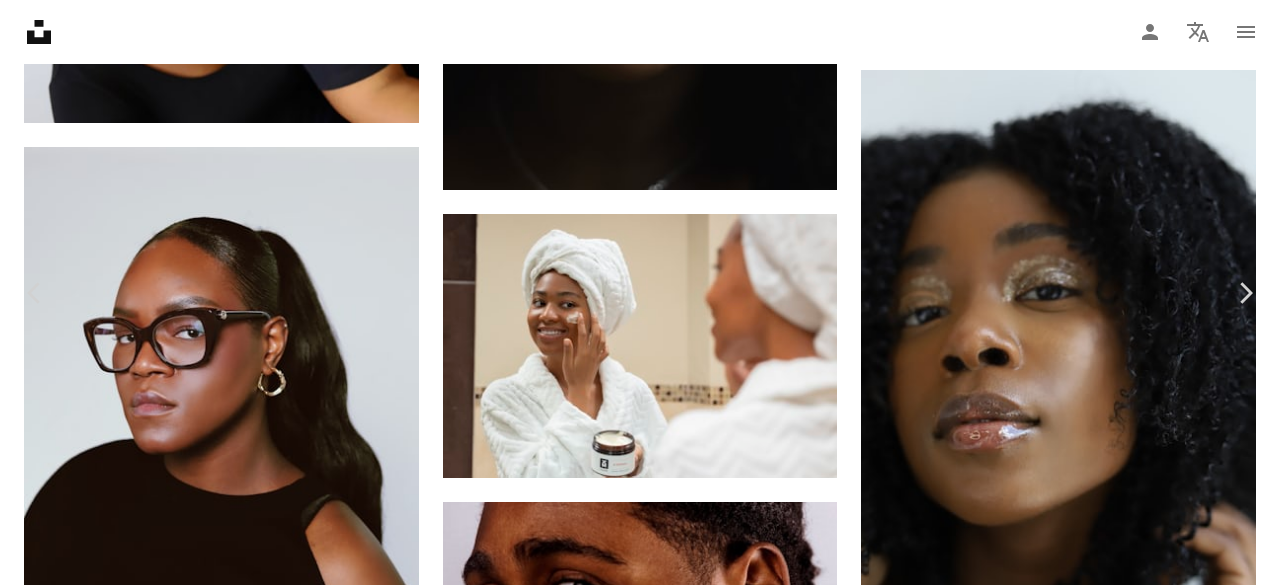 click at bounding box center (770, 3625) 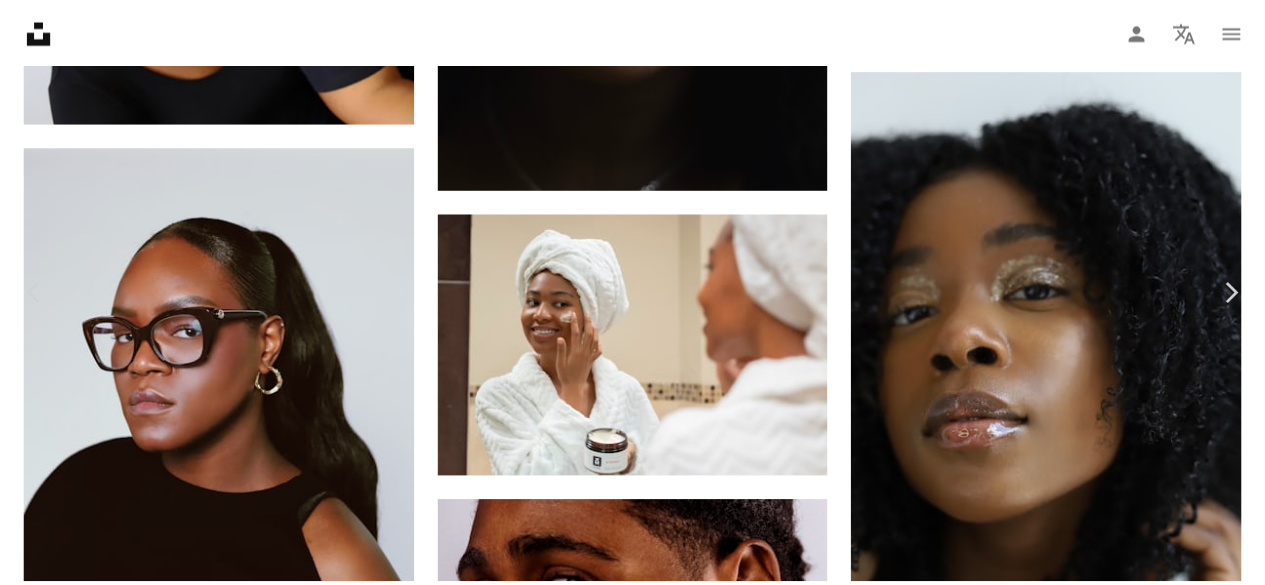 scroll, scrollTop: 0, scrollLeft: 0, axis: both 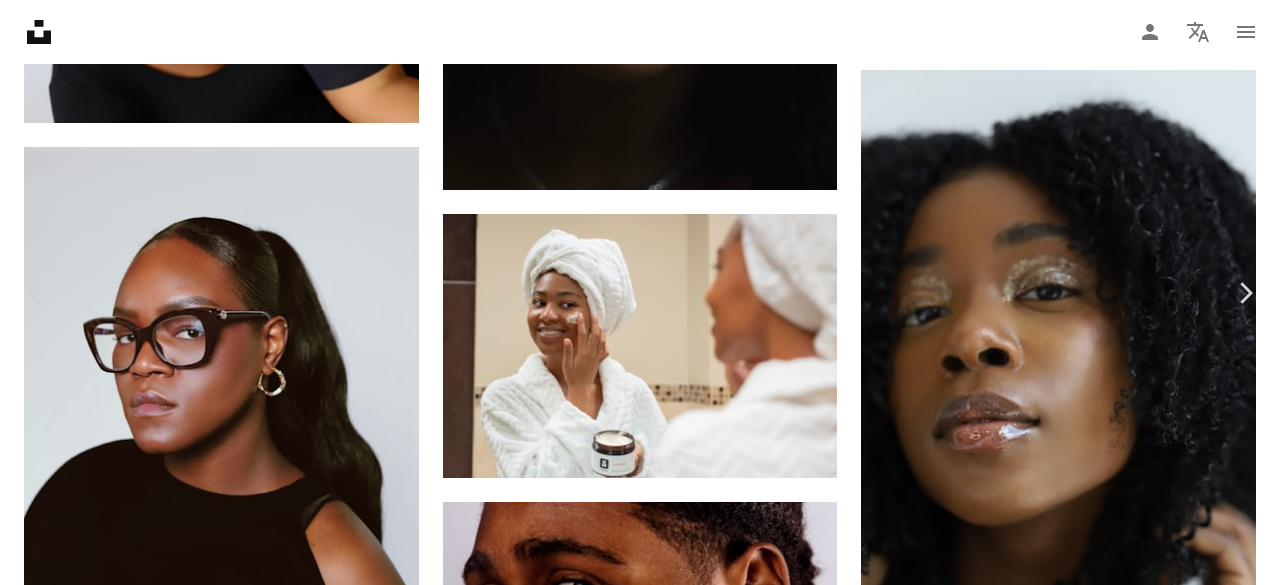 click on "An X shape" at bounding box center (20, 20) 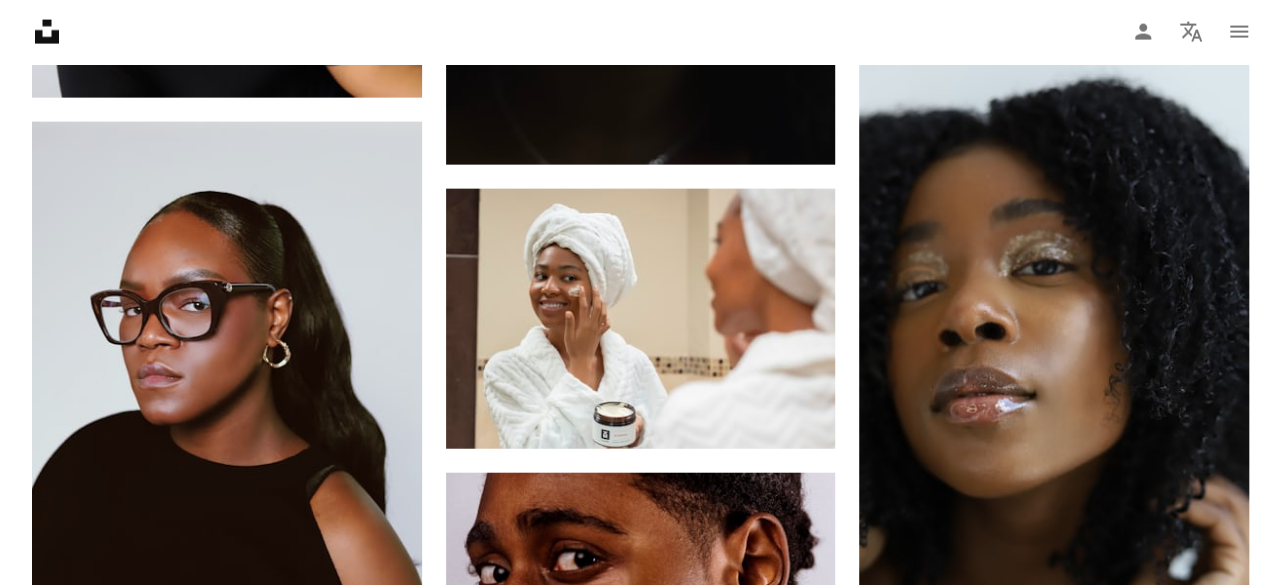 scroll, scrollTop: 2286, scrollLeft: 0, axis: vertical 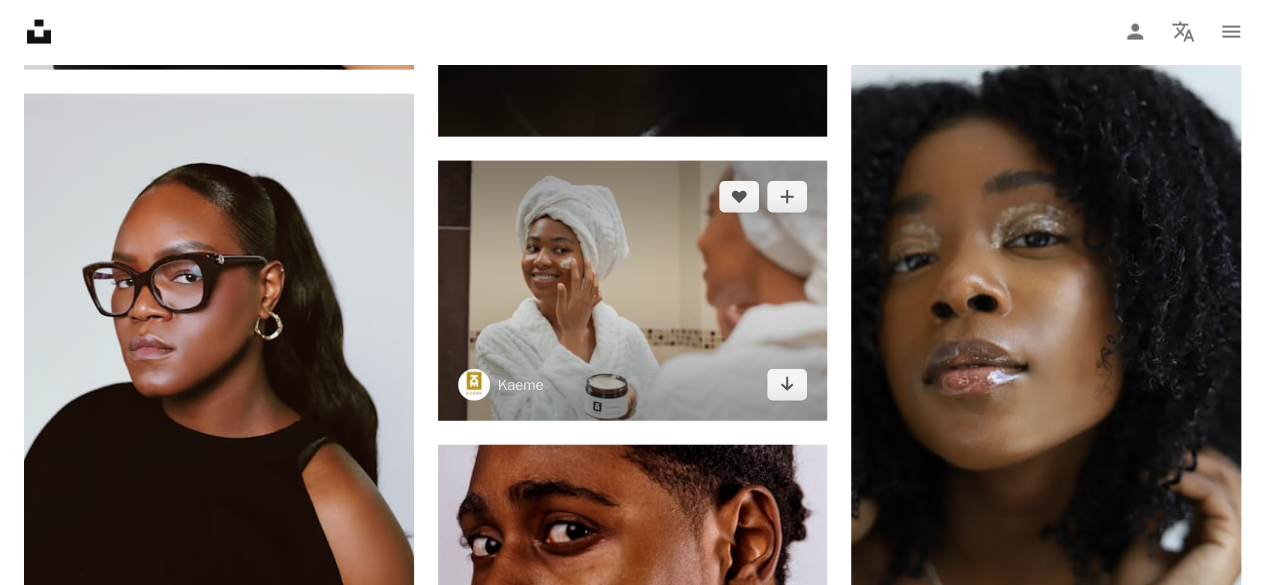 click at bounding box center [633, 291] 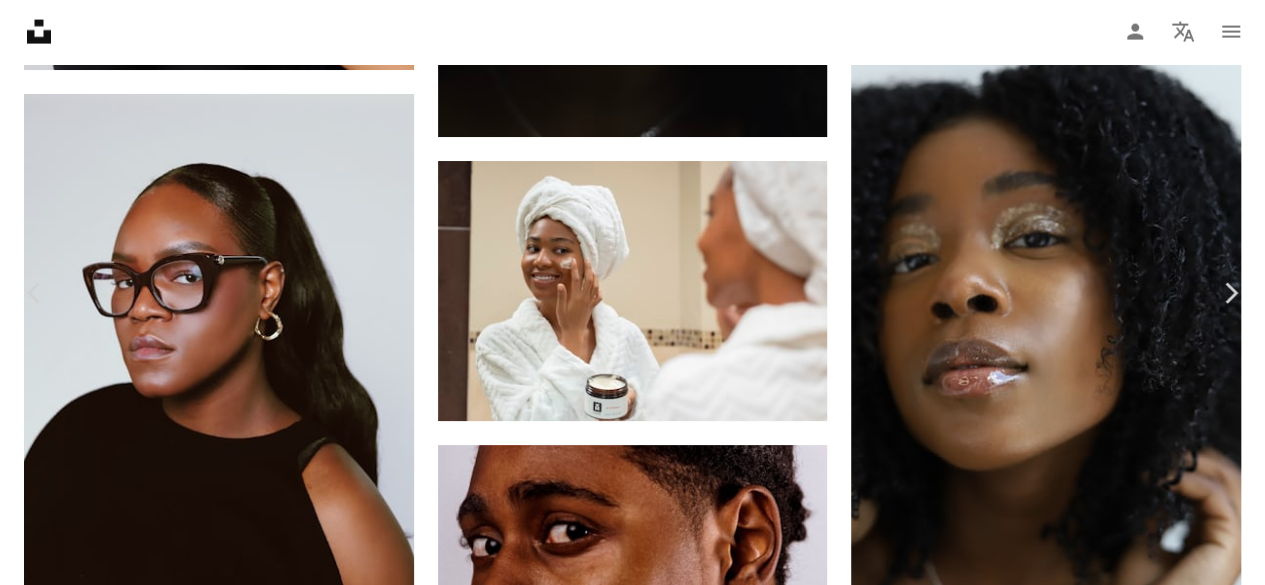 click at bounding box center (625, 3775) 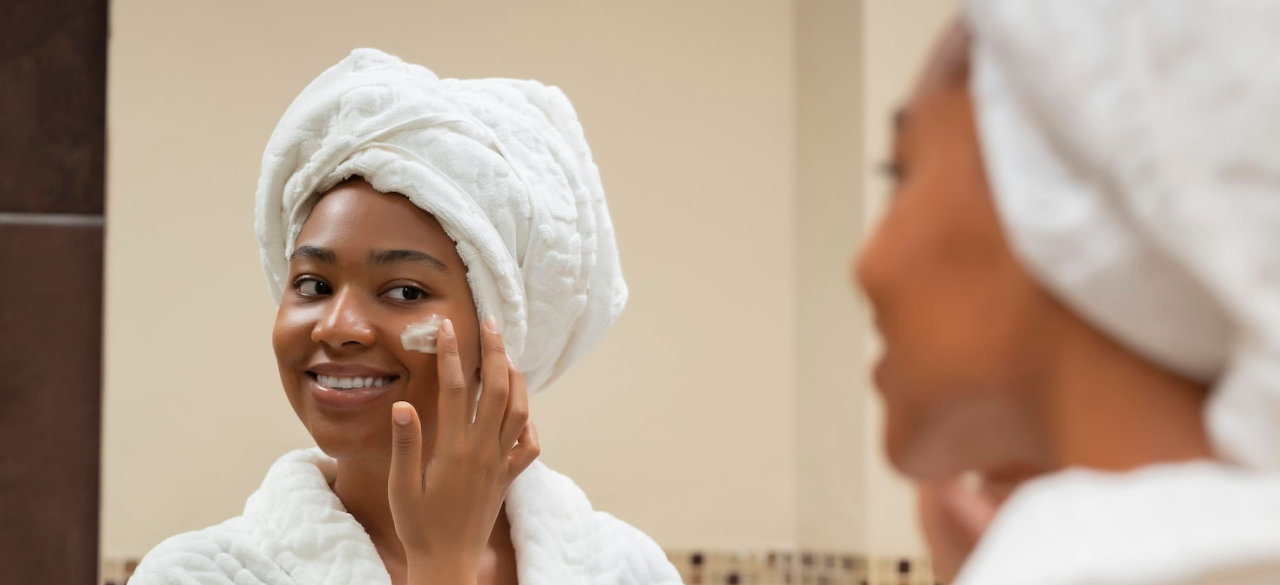 scroll, scrollTop: 124, scrollLeft: 0, axis: vertical 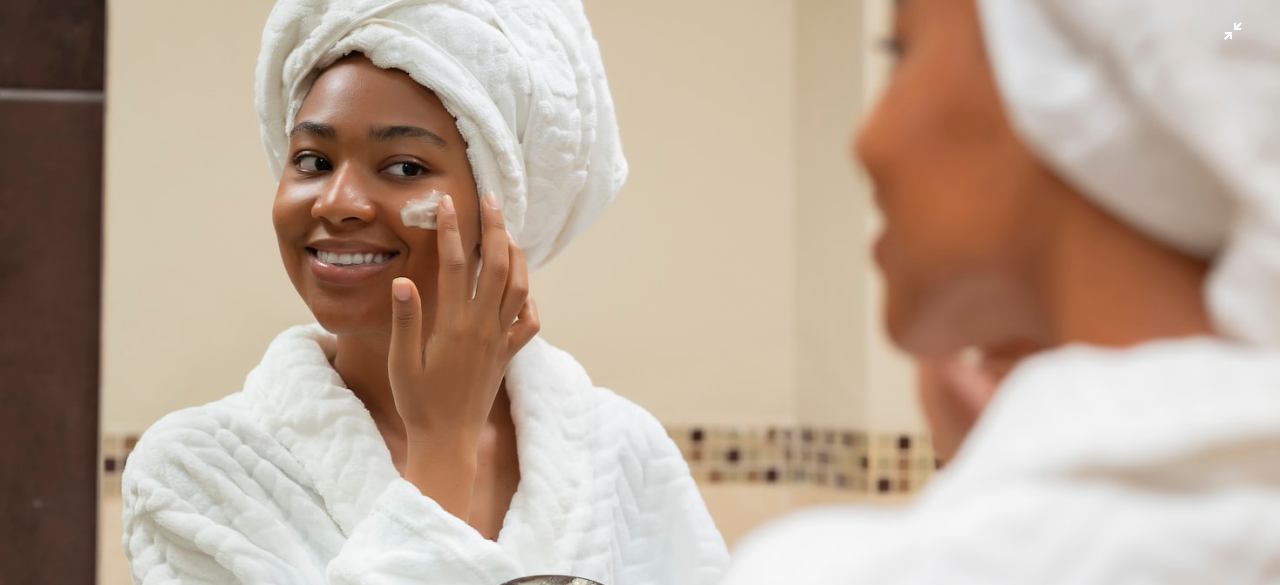 click at bounding box center [640, 302] 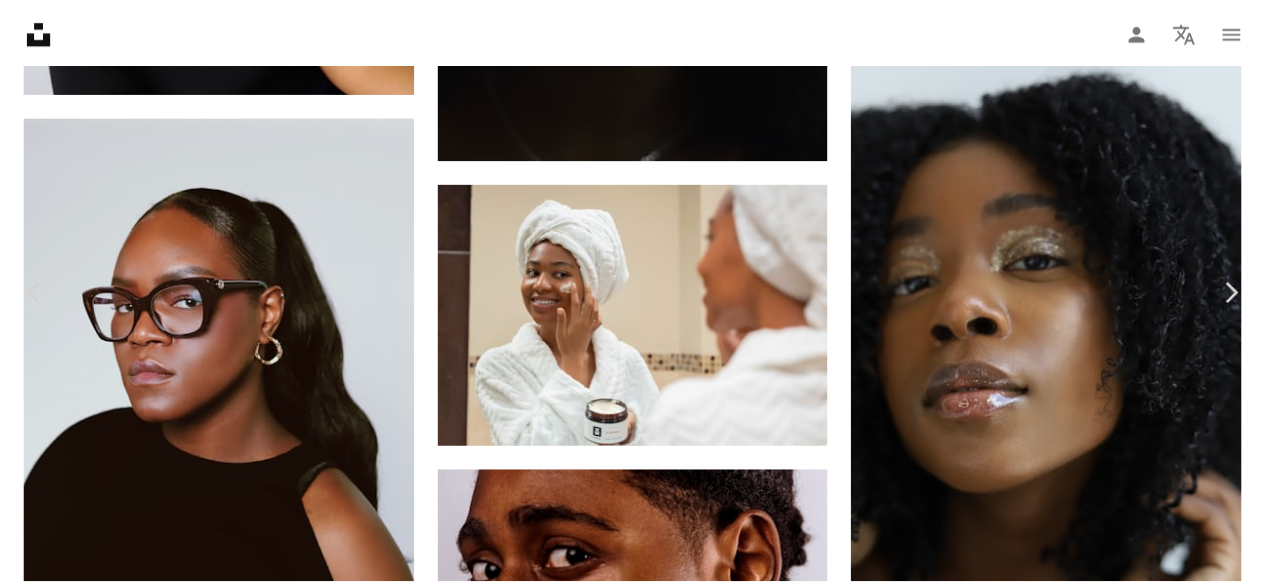 scroll, scrollTop: 0, scrollLeft: 0, axis: both 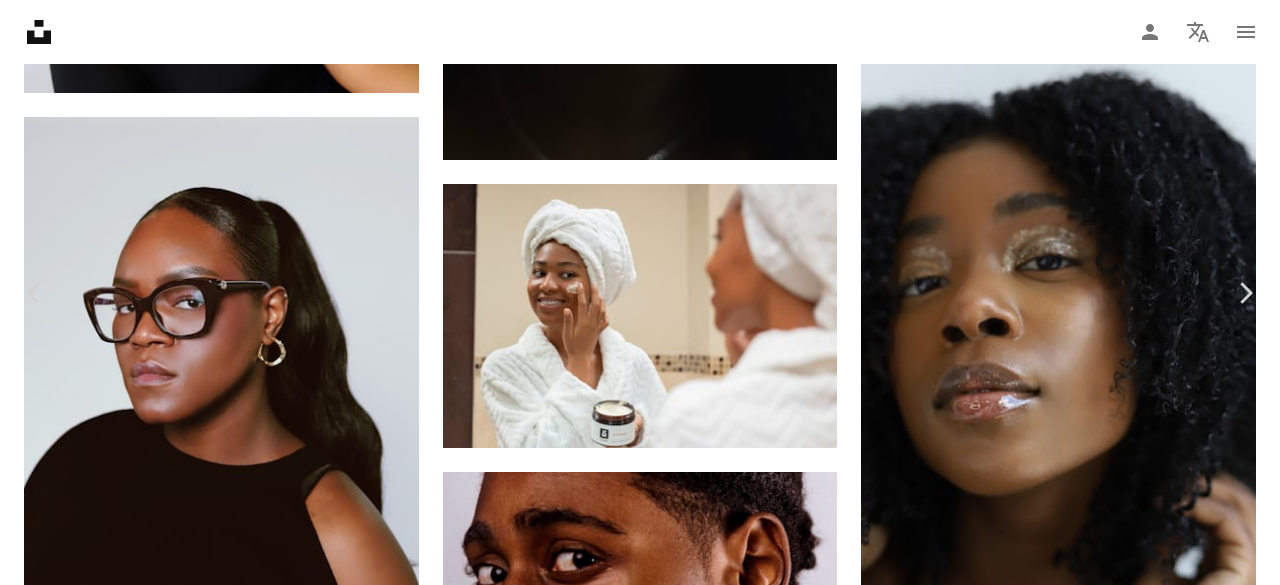 click on "Chevron down" 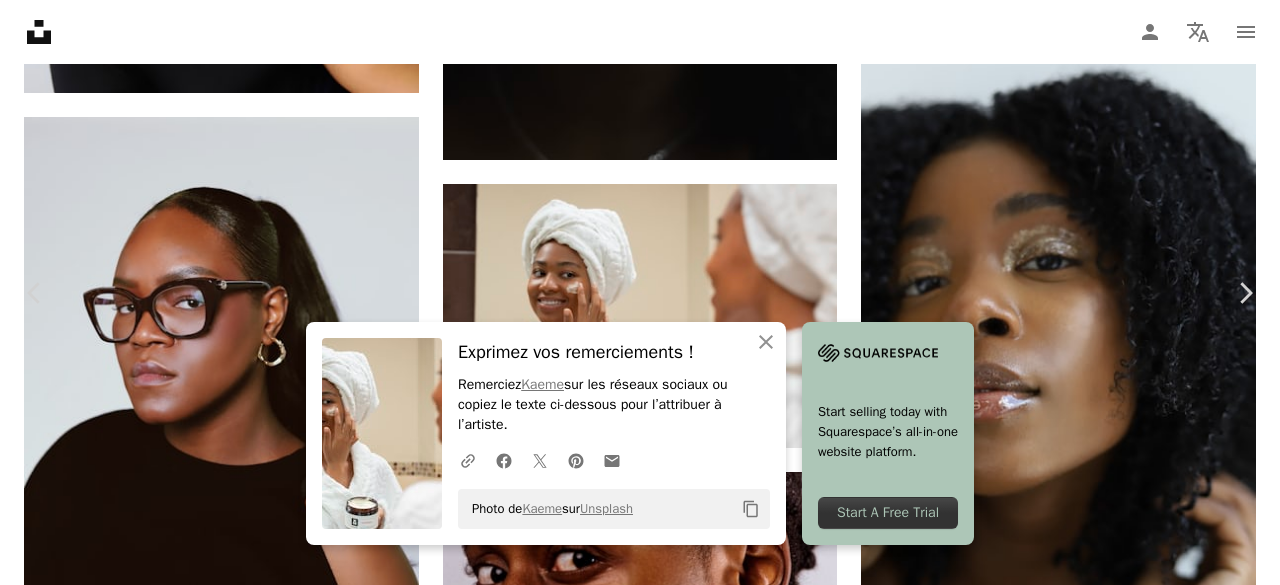 click on "An X shape" at bounding box center [20, 20] 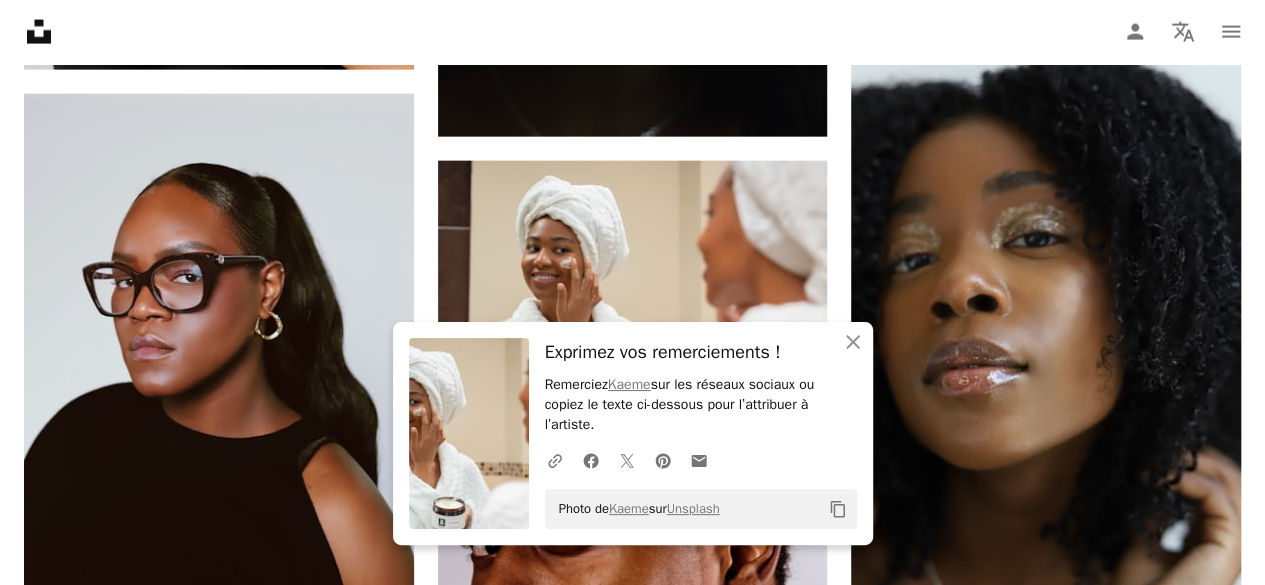 click on "Unsplash logo Accueil Unsplash" 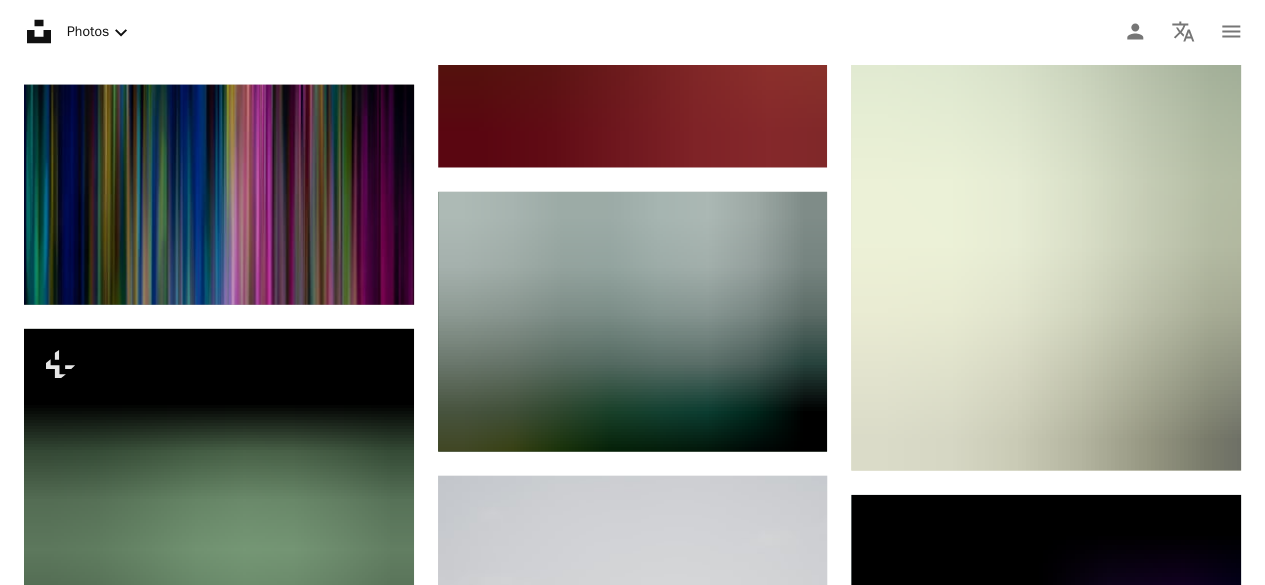scroll, scrollTop: 0, scrollLeft: 0, axis: both 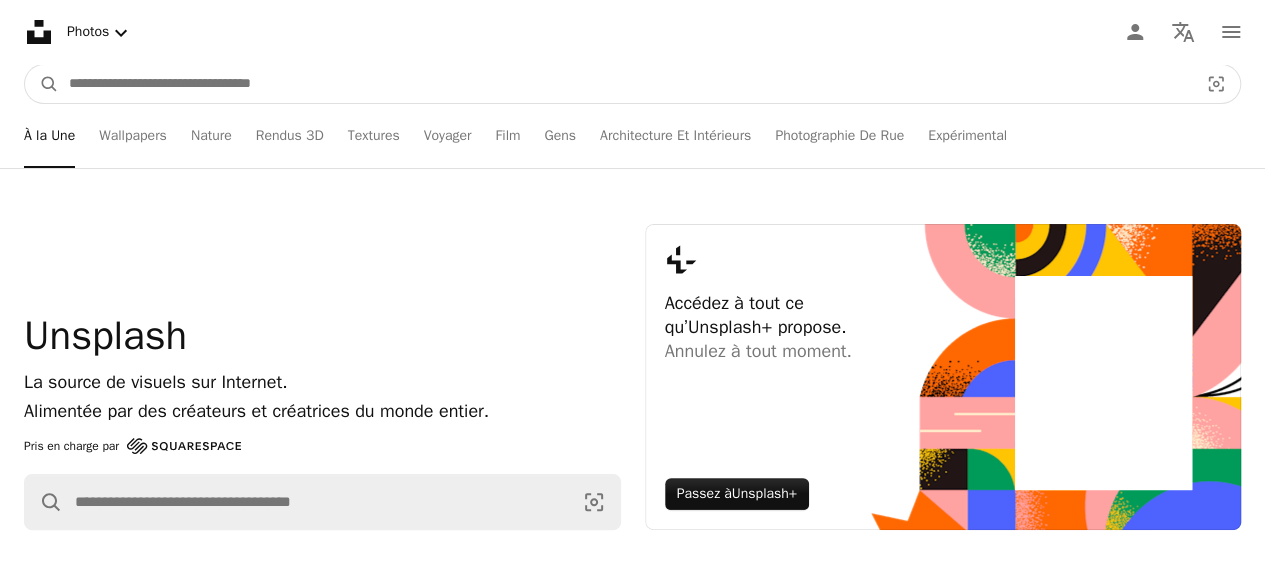 click at bounding box center (625, 84) 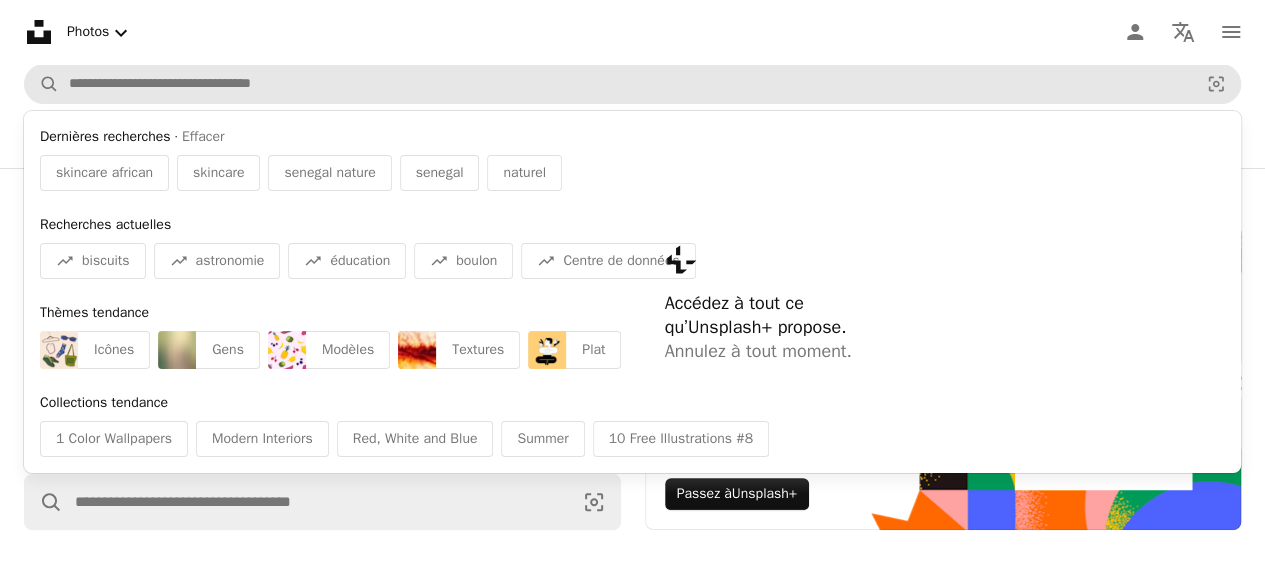 click on "senegal nature" at bounding box center [329, 173] 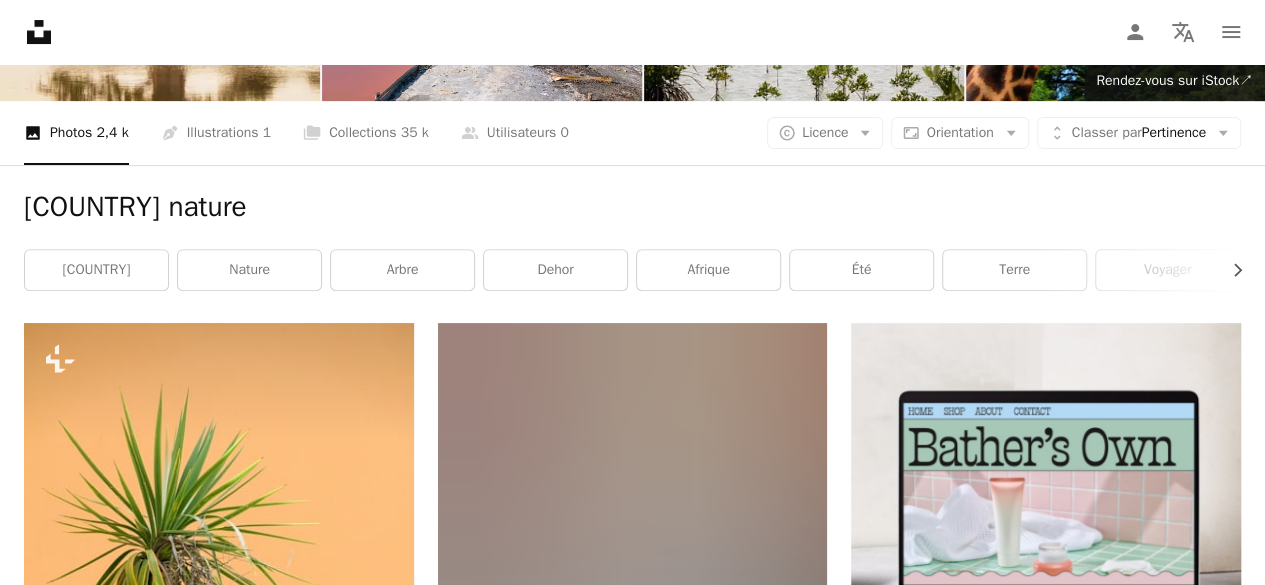 scroll, scrollTop: 227, scrollLeft: 0, axis: vertical 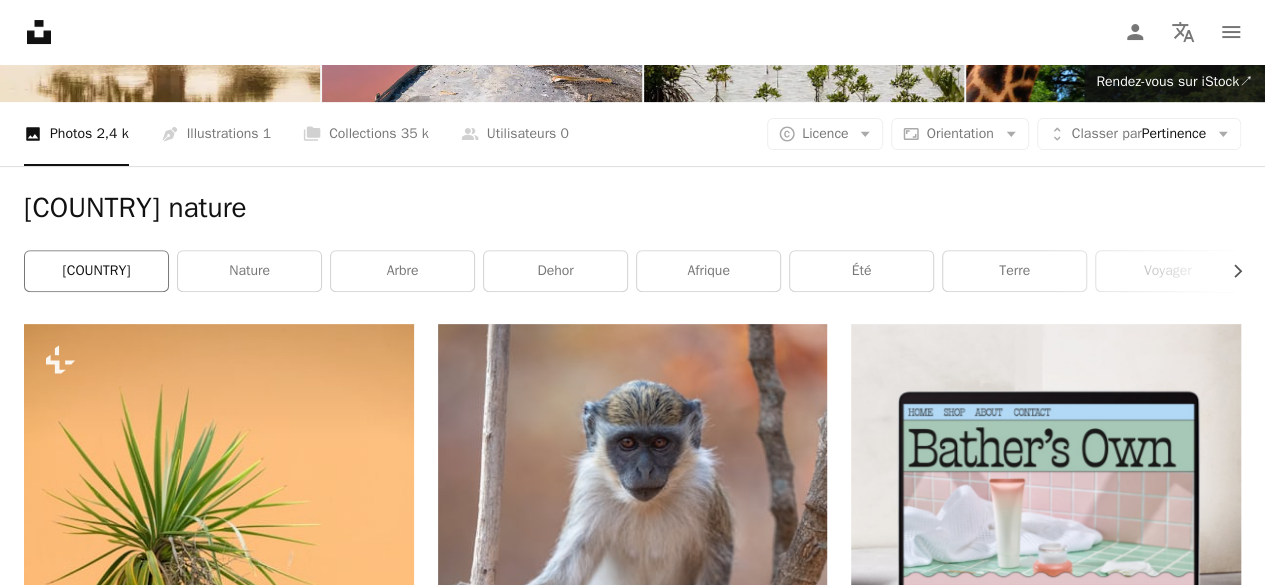 click on "[COUNTRY]" at bounding box center [96, 271] 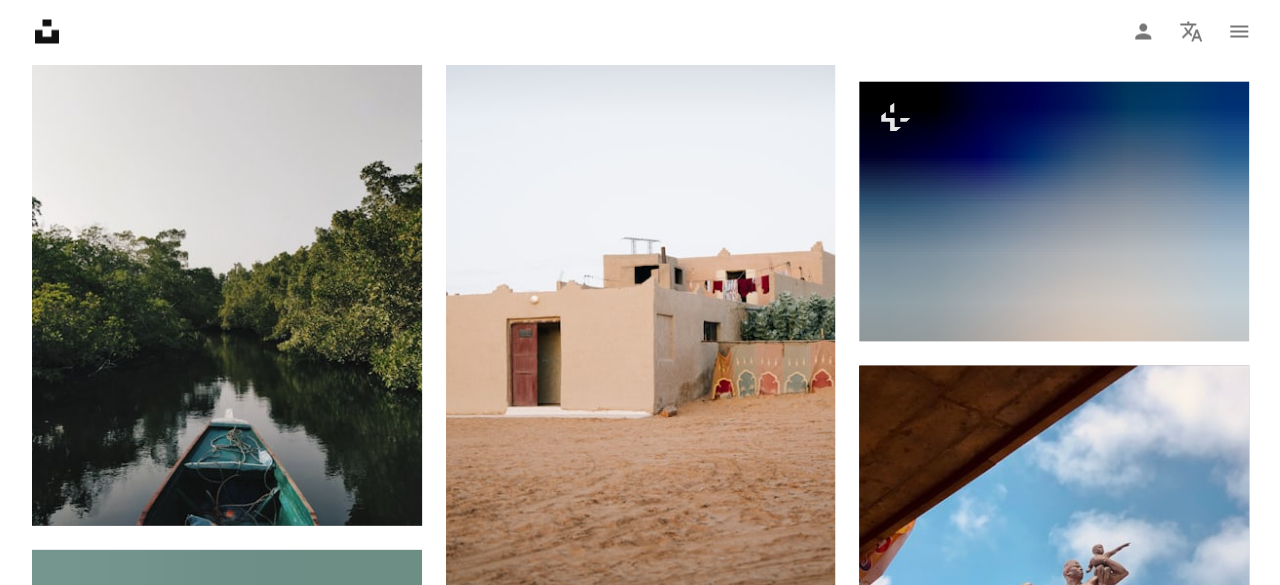 scroll, scrollTop: 1928, scrollLeft: 0, axis: vertical 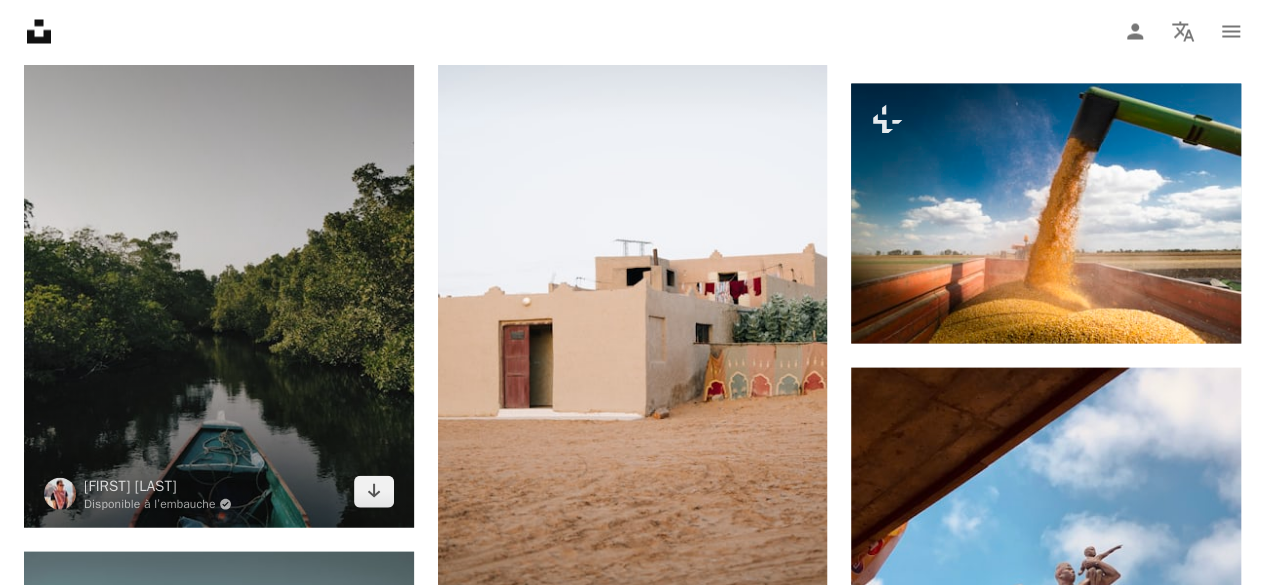 click at bounding box center [219, 268] 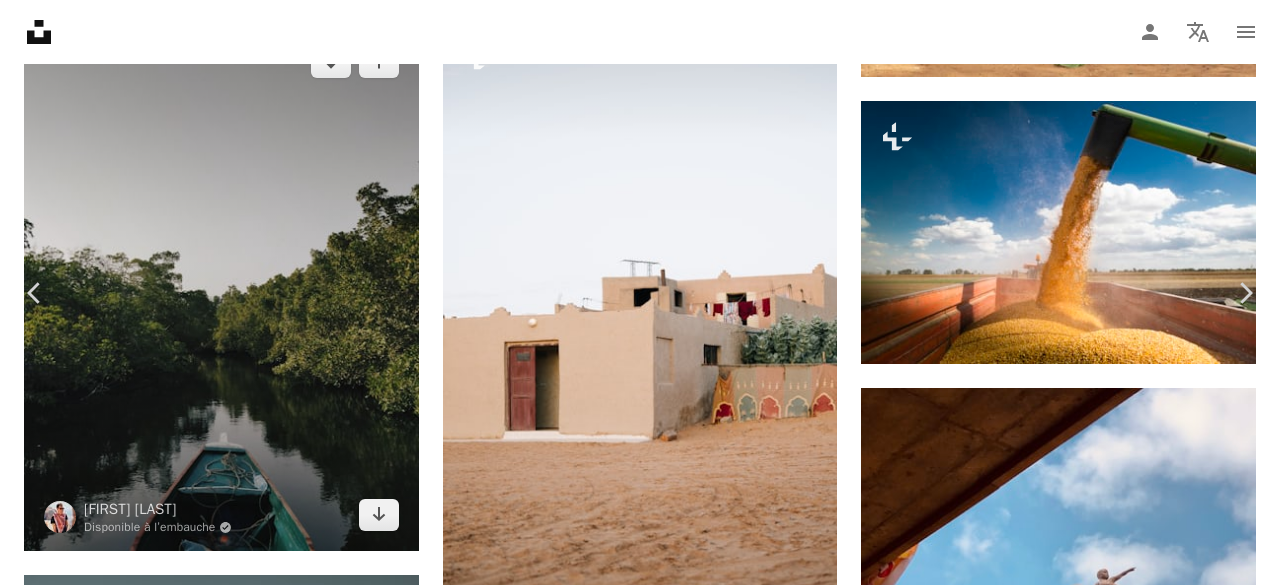 scroll, scrollTop: 233, scrollLeft: 0, axis: vertical 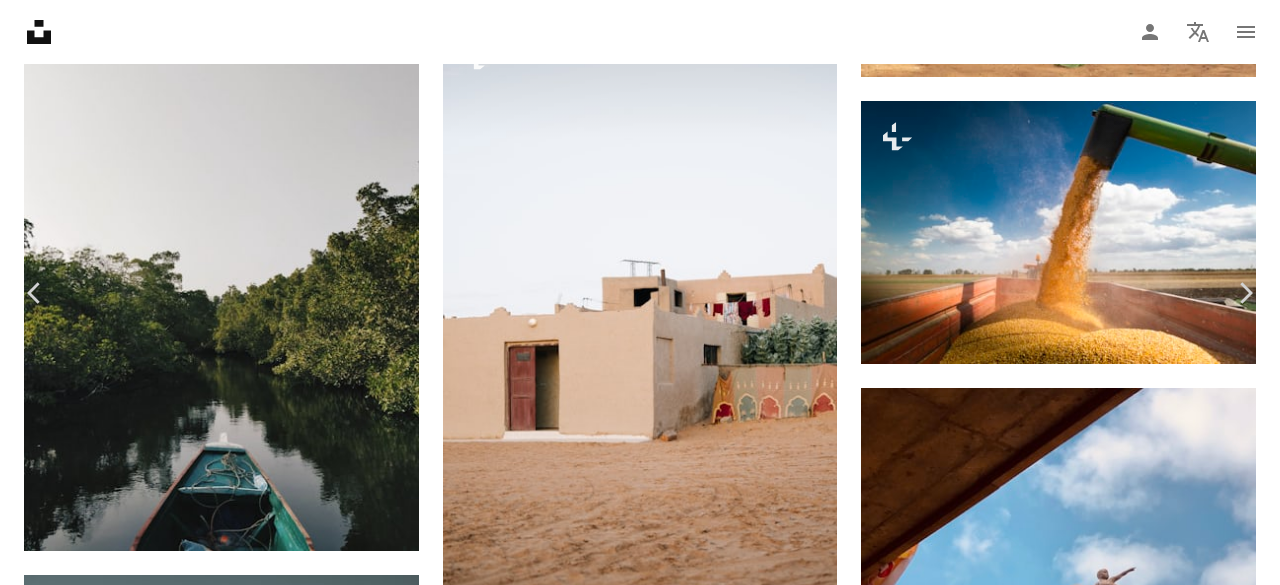 click on "Chevron down" 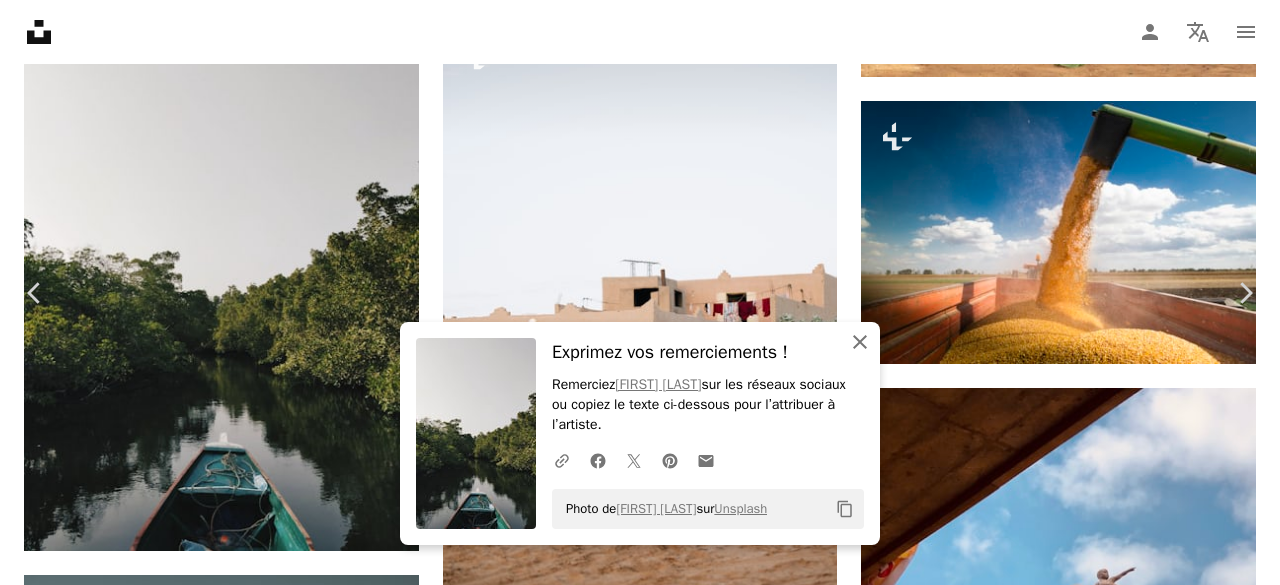 click 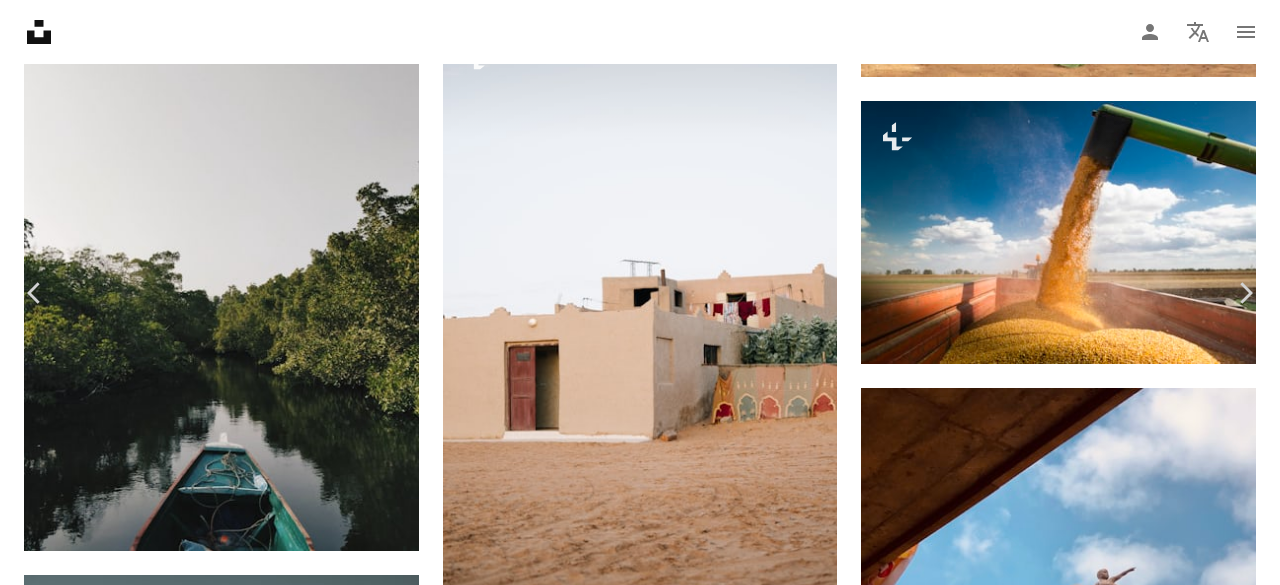 click on "Chevron down" 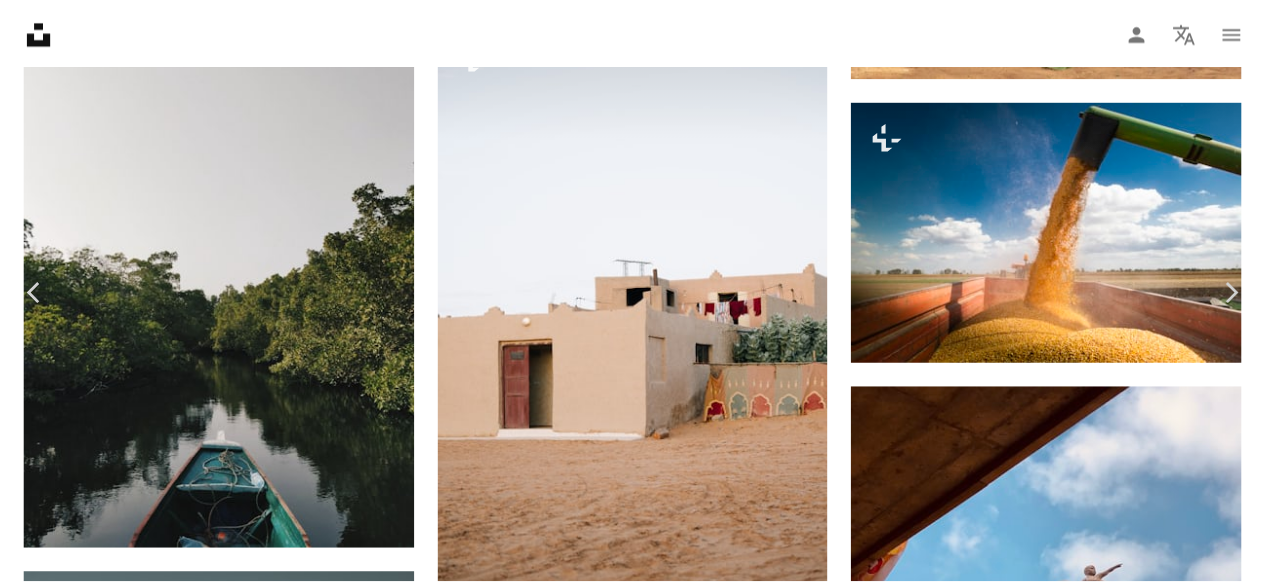 scroll, scrollTop: 0, scrollLeft: 0, axis: both 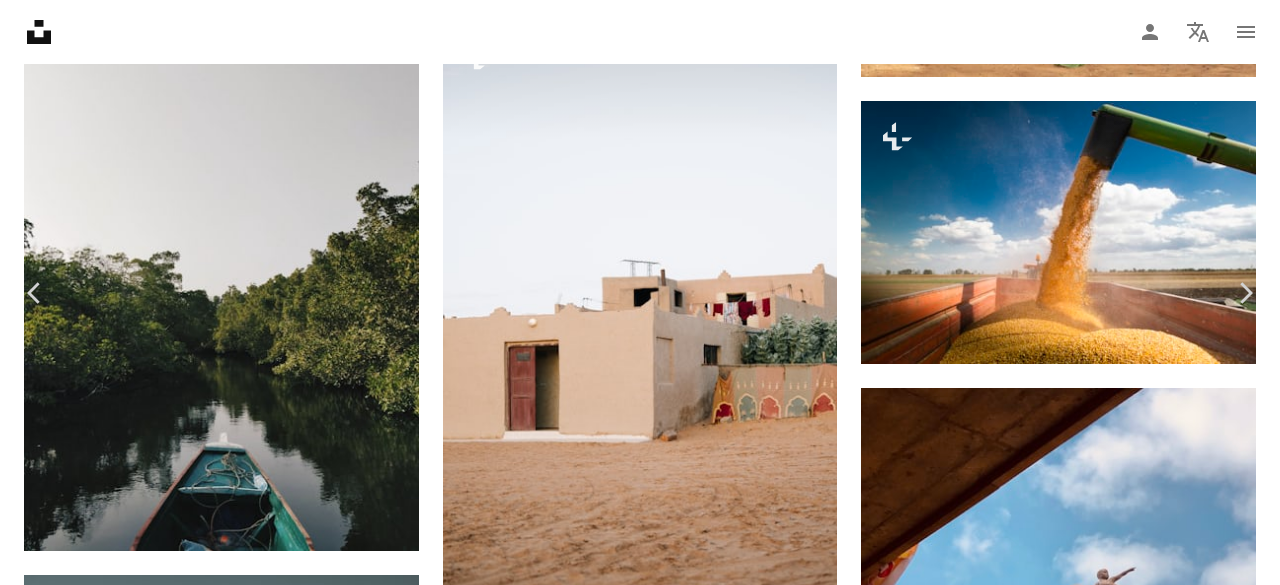 click on "An X shape" at bounding box center (20, 20) 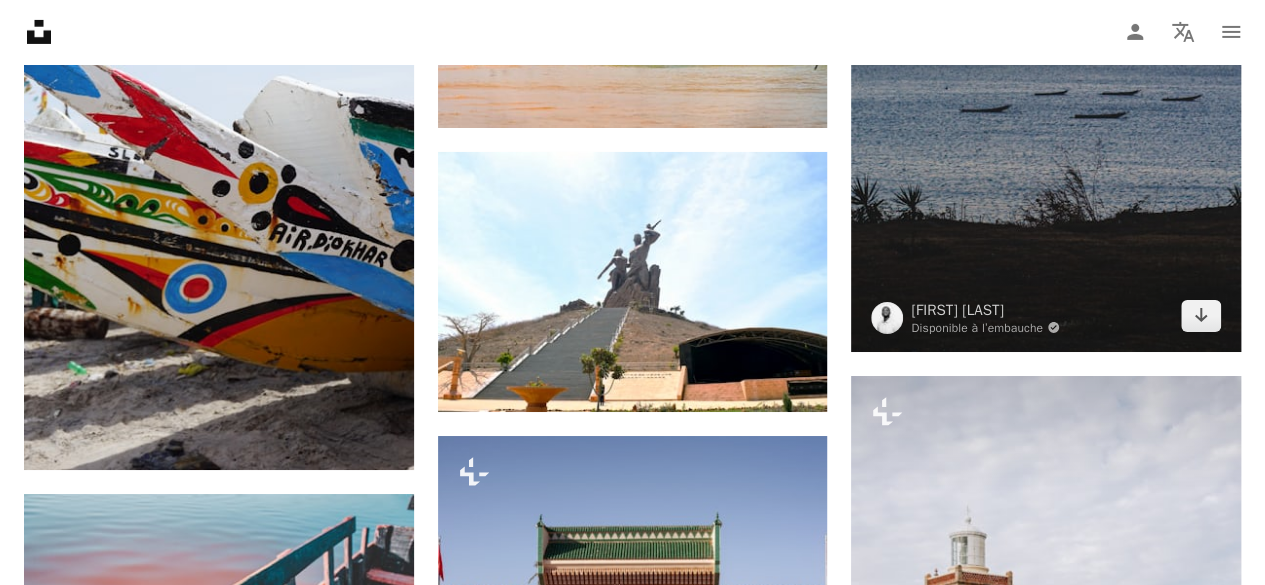 click at bounding box center (1046, 108) 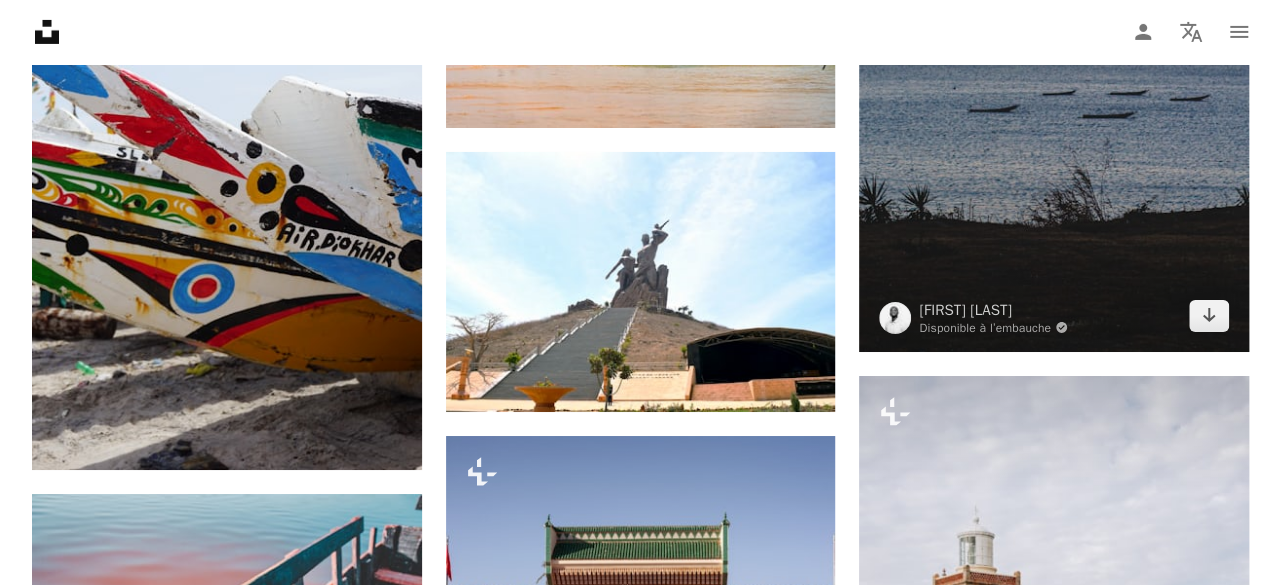 scroll, scrollTop: 3488, scrollLeft: 0, axis: vertical 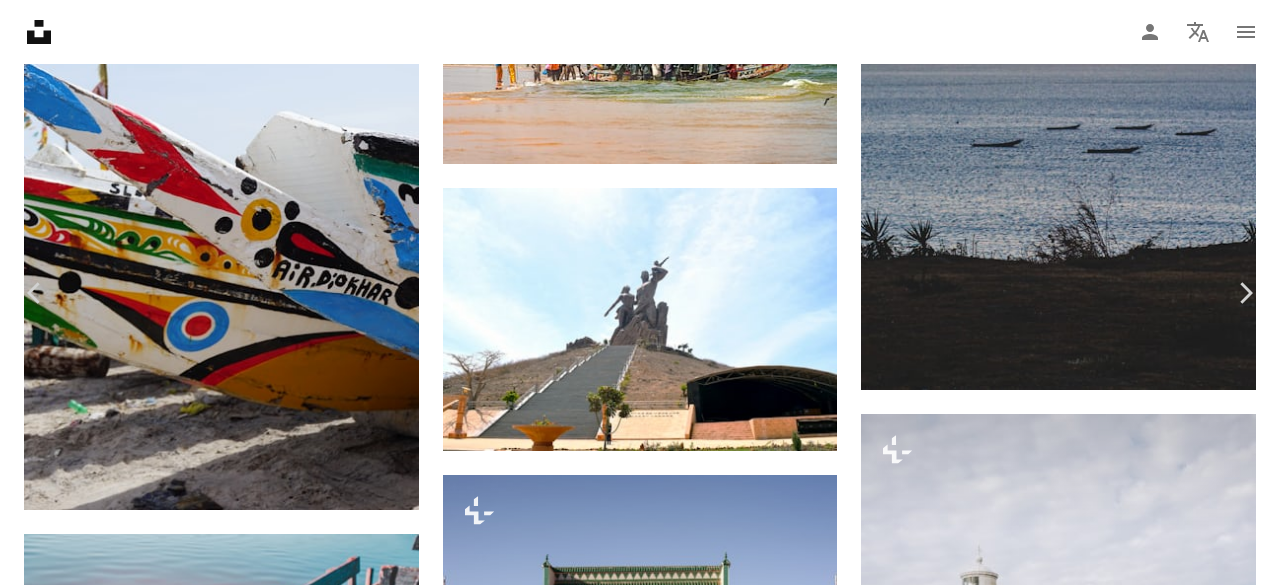 click on "Chevron down" 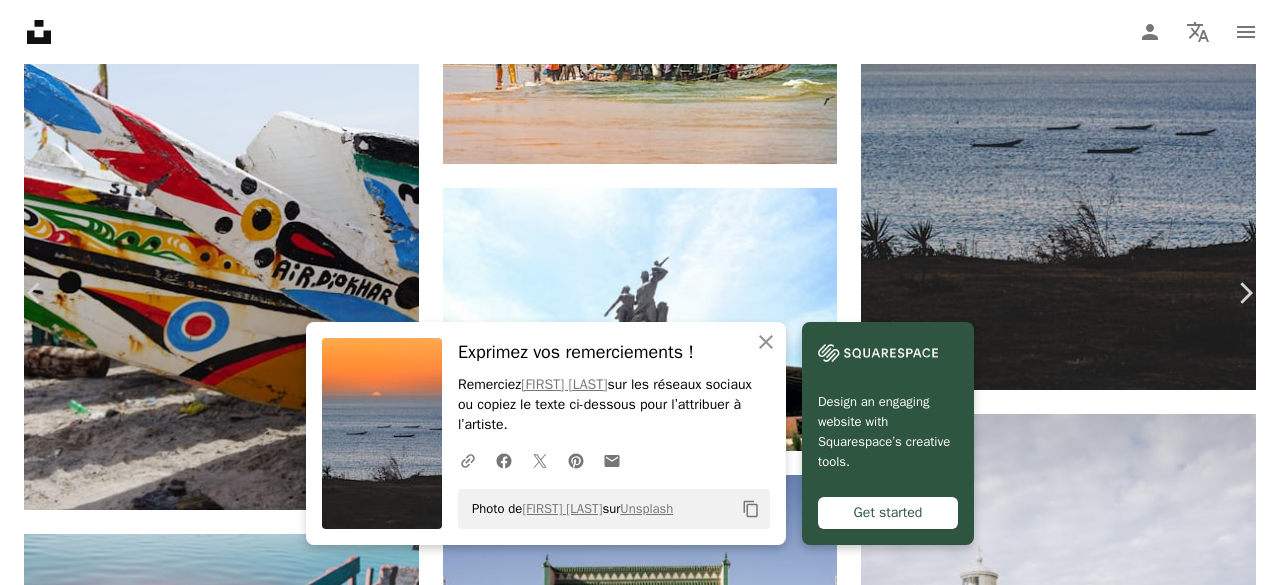 scroll, scrollTop: 242, scrollLeft: 0, axis: vertical 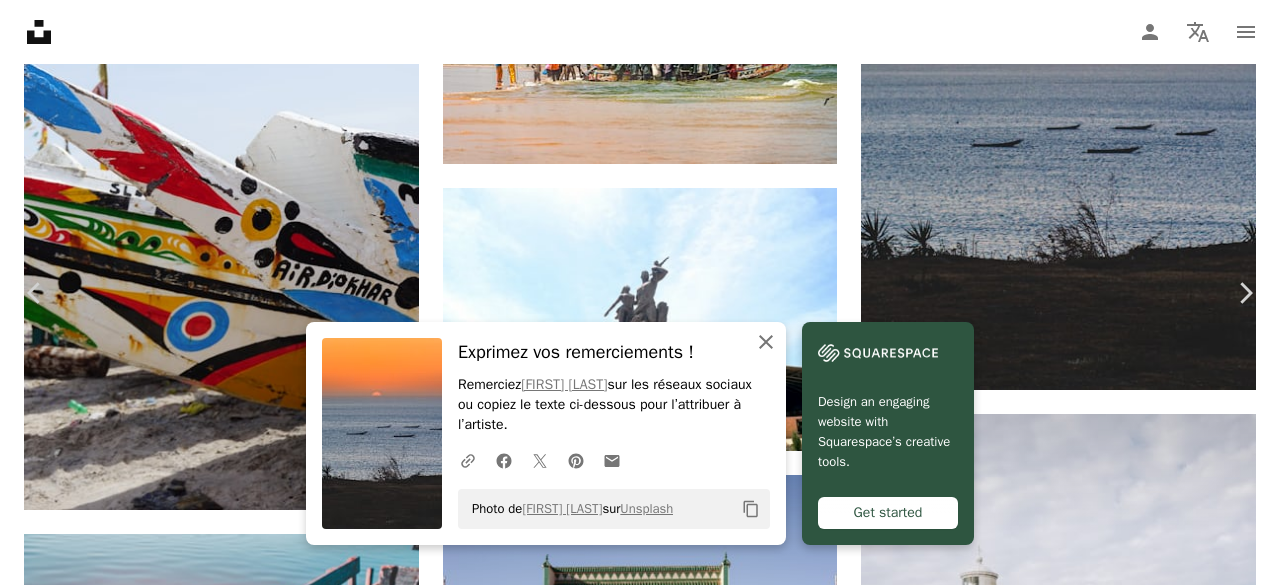 click 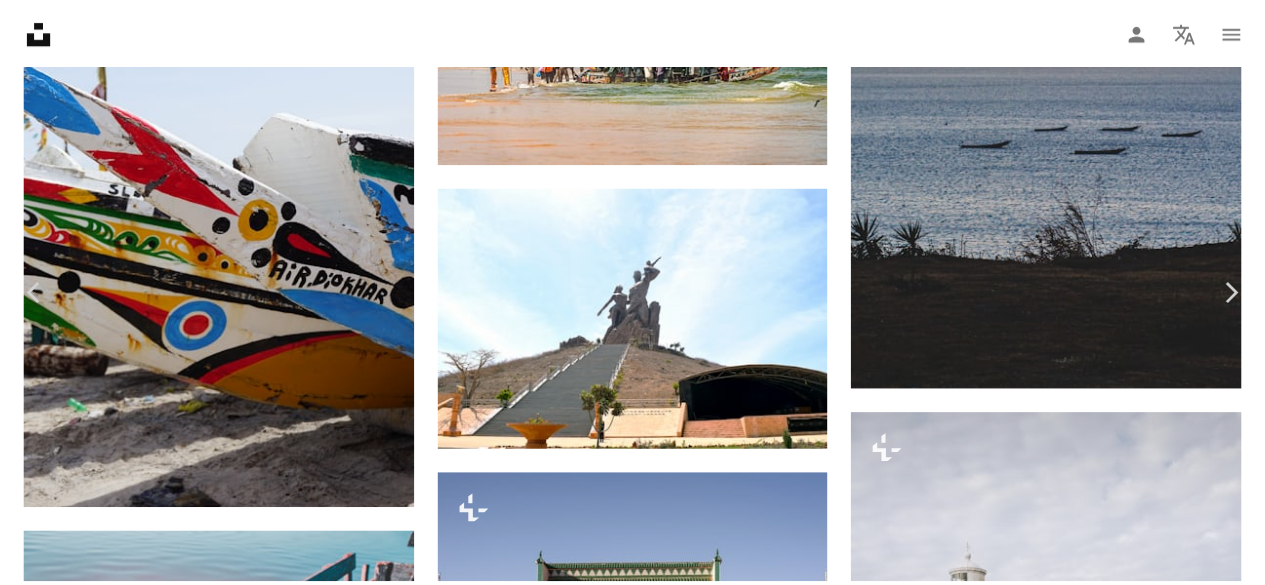 scroll, scrollTop: 2459, scrollLeft: 0, axis: vertical 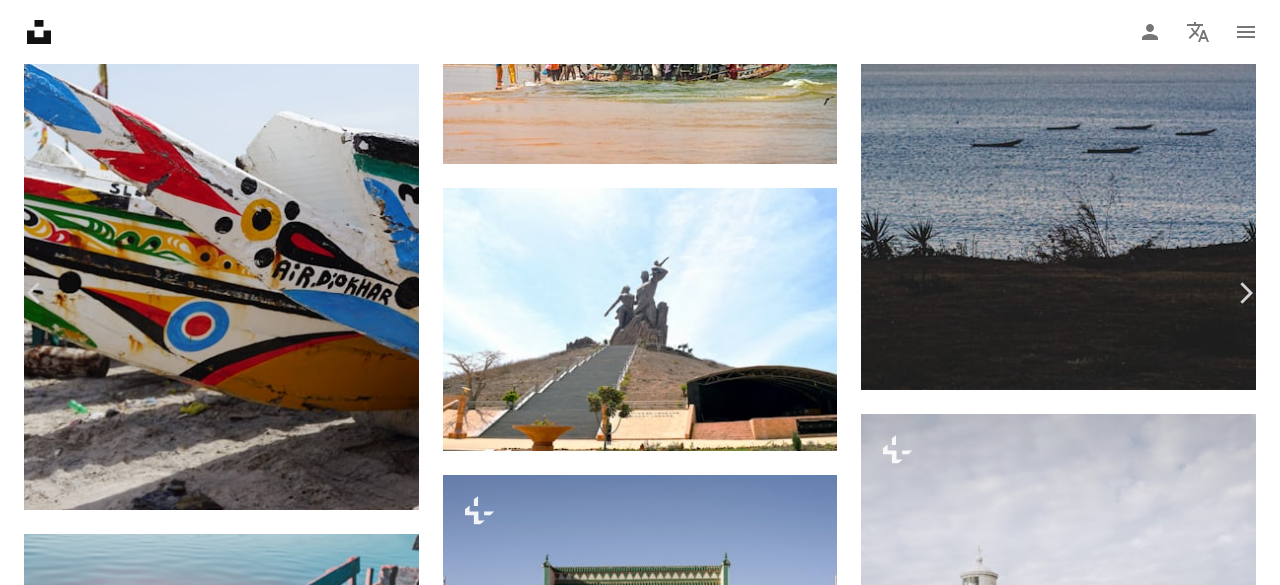 click on "An X shape" at bounding box center (20, 20) 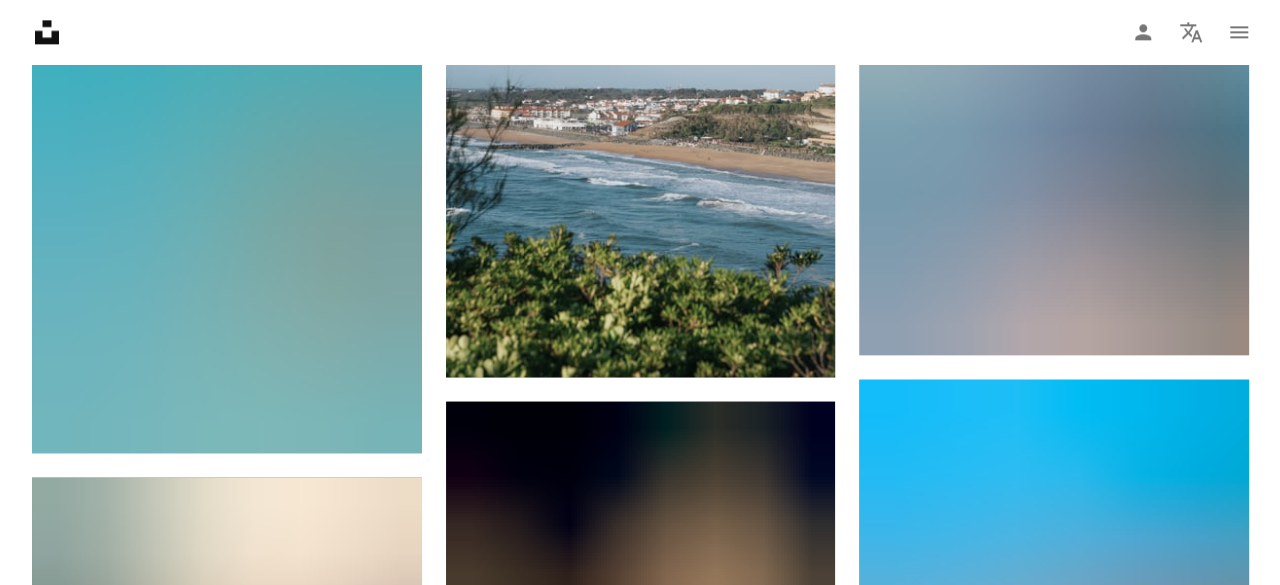 scroll, scrollTop: 5105, scrollLeft: 0, axis: vertical 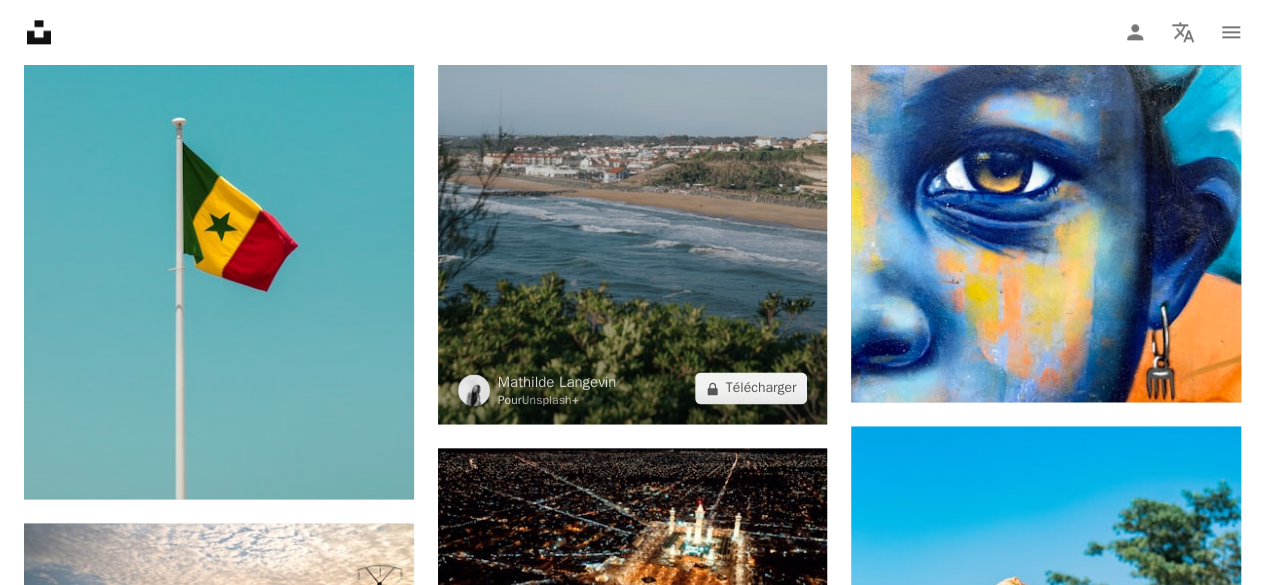 click at bounding box center [633, 132] 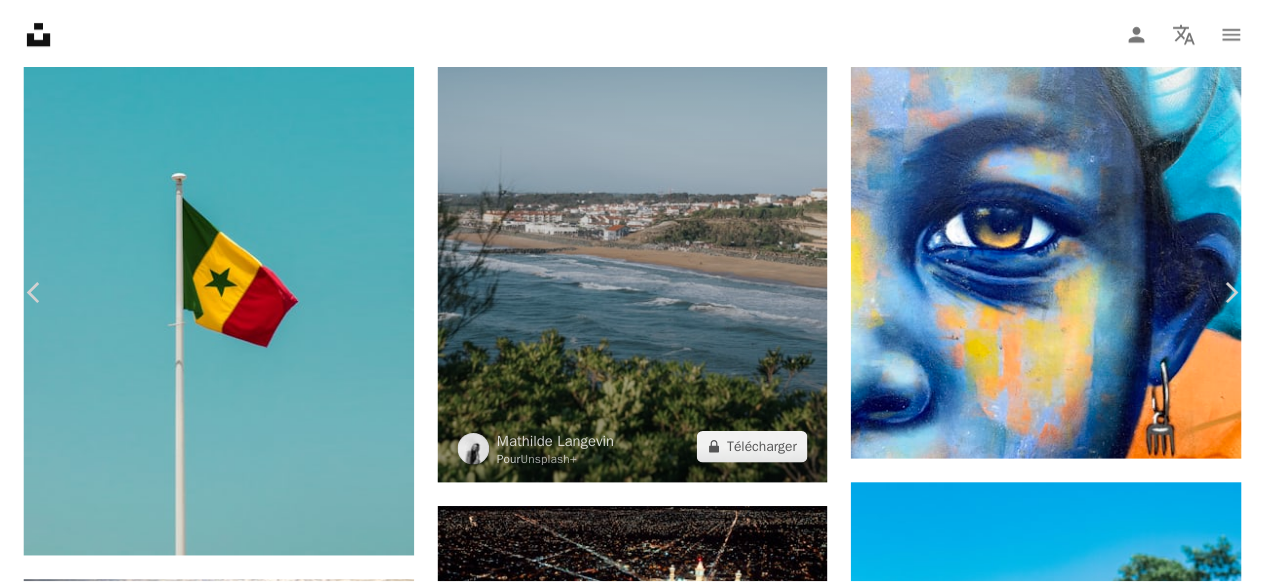 scroll, scrollTop: 662, scrollLeft: 0, axis: vertical 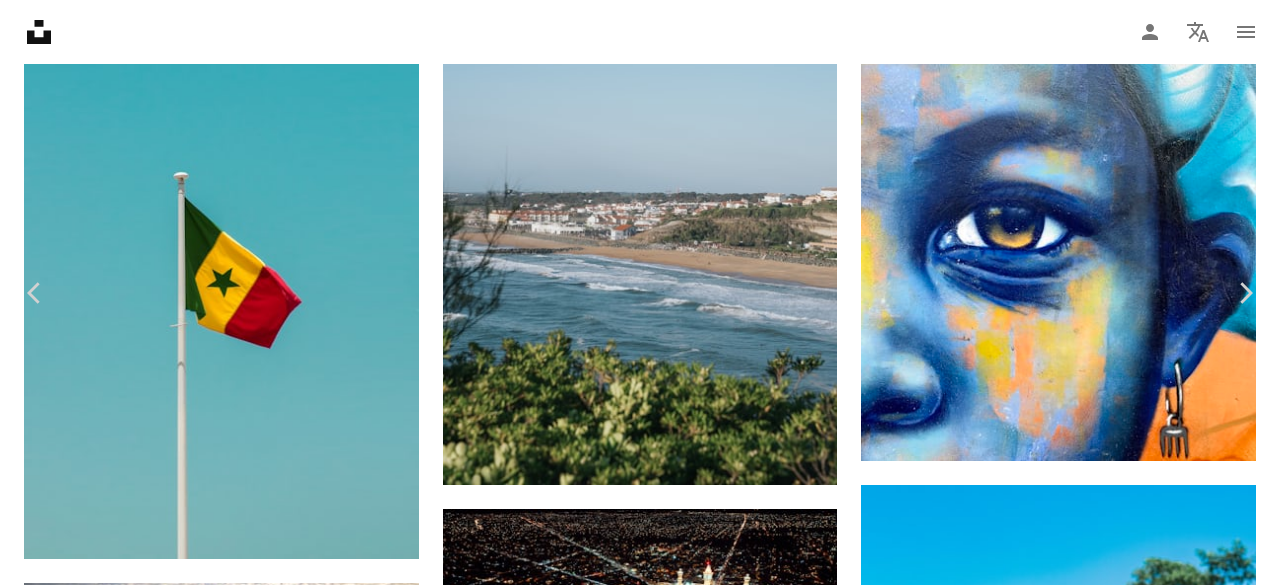 click on "An X shape" at bounding box center (20, 20) 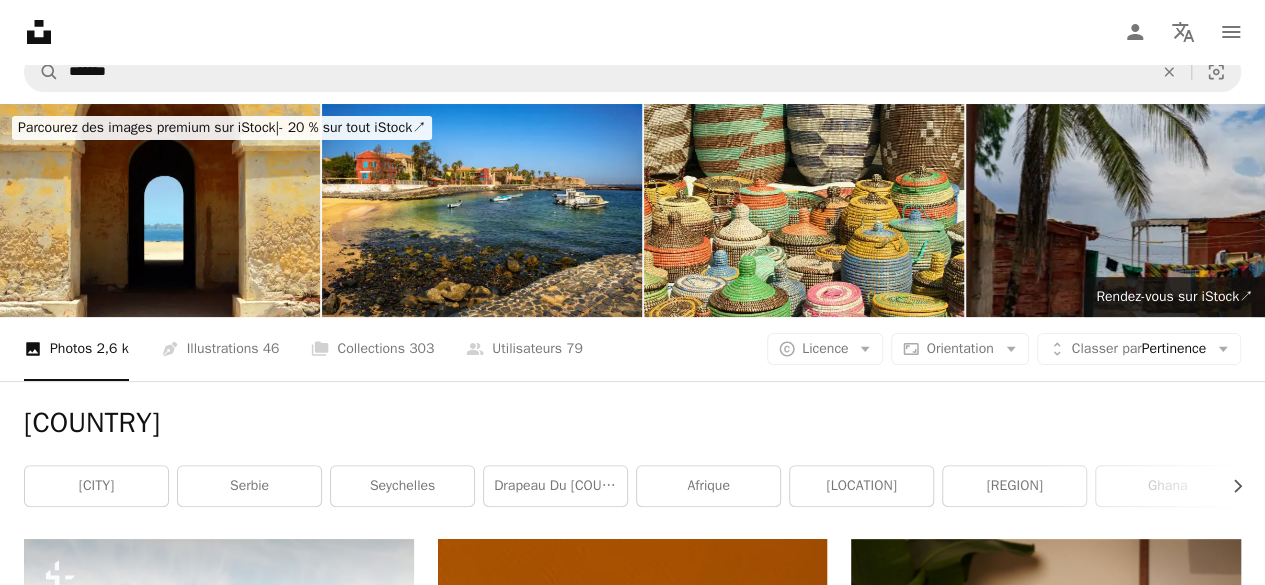 scroll, scrollTop: 0, scrollLeft: 0, axis: both 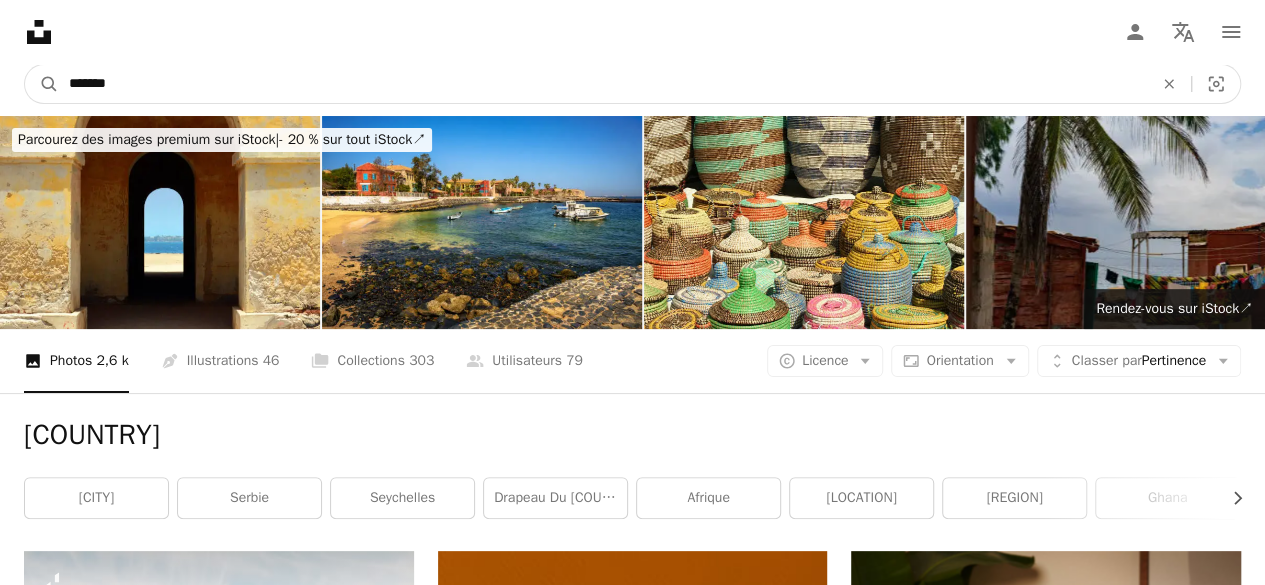 click on "*******" at bounding box center (603, 84) 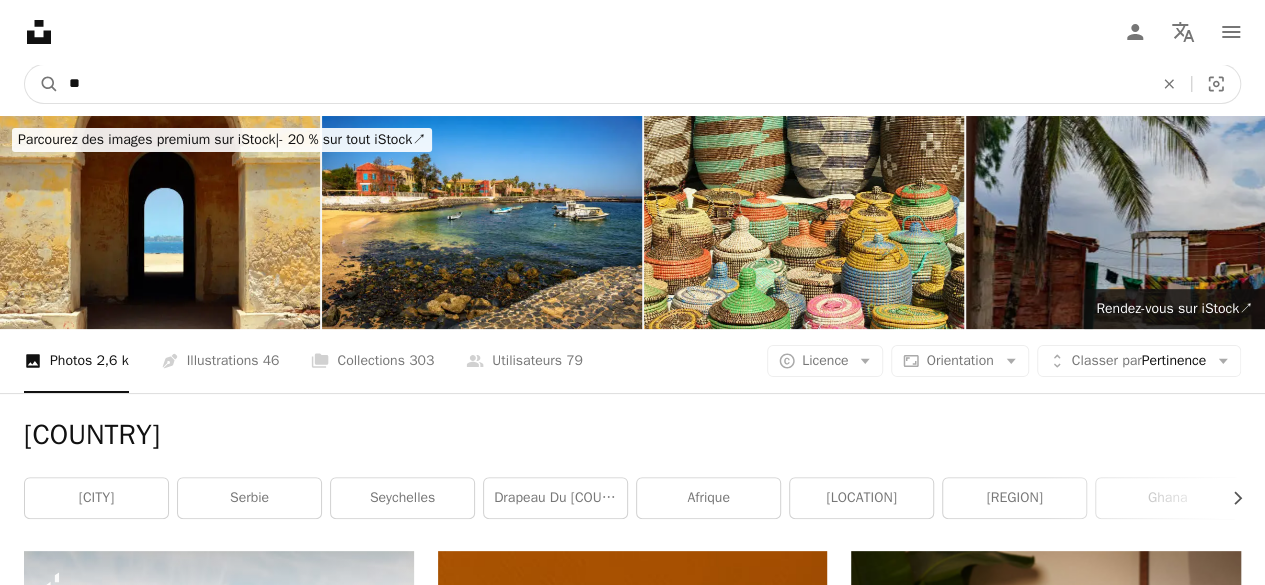 type on "*" 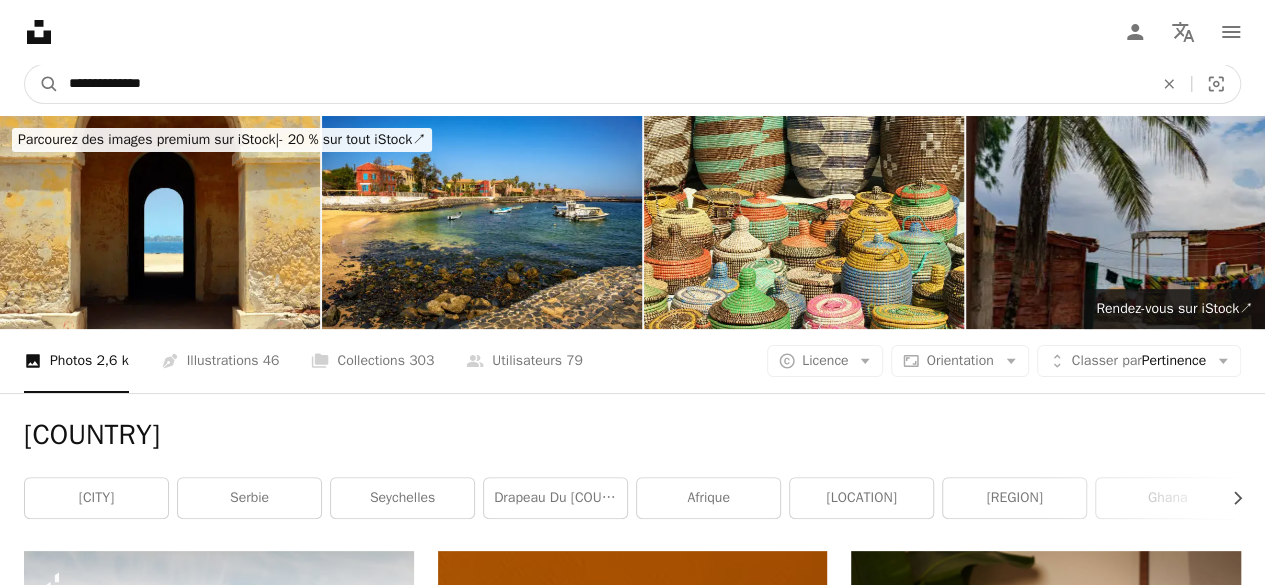 type on "**********" 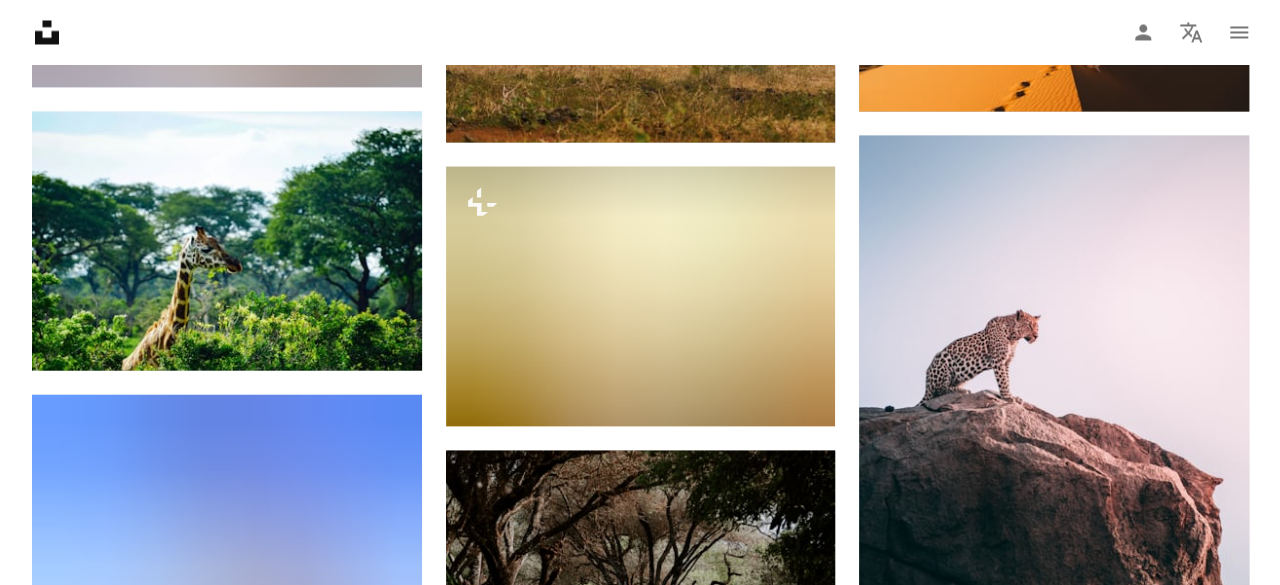 scroll, scrollTop: 1837, scrollLeft: 0, axis: vertical 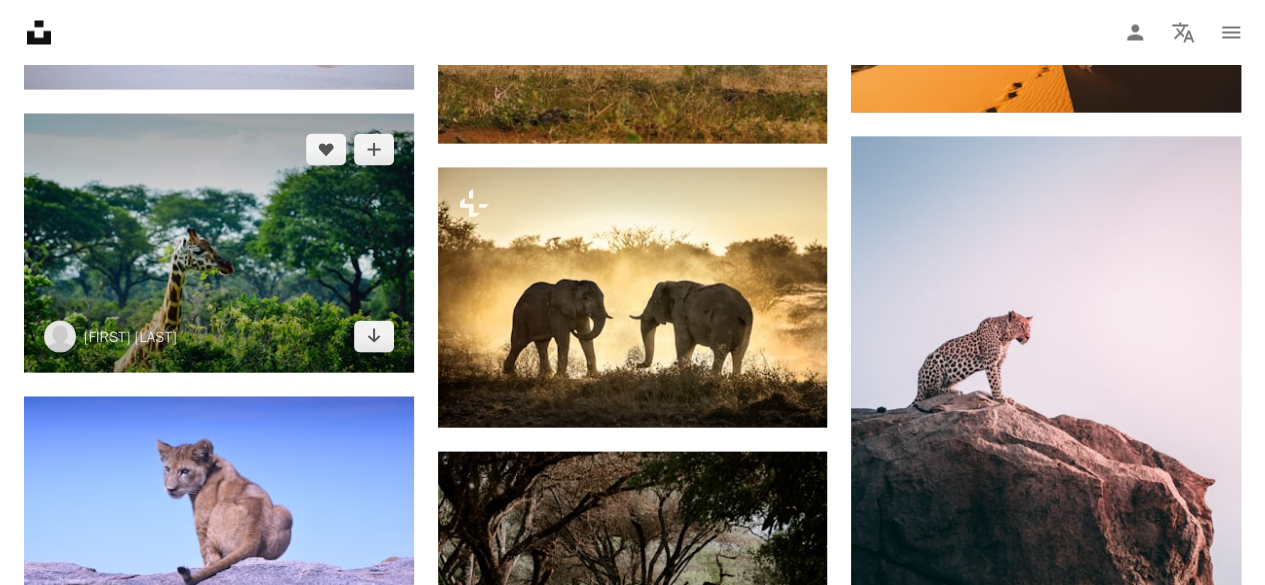 click at bounding box center [219, 242] 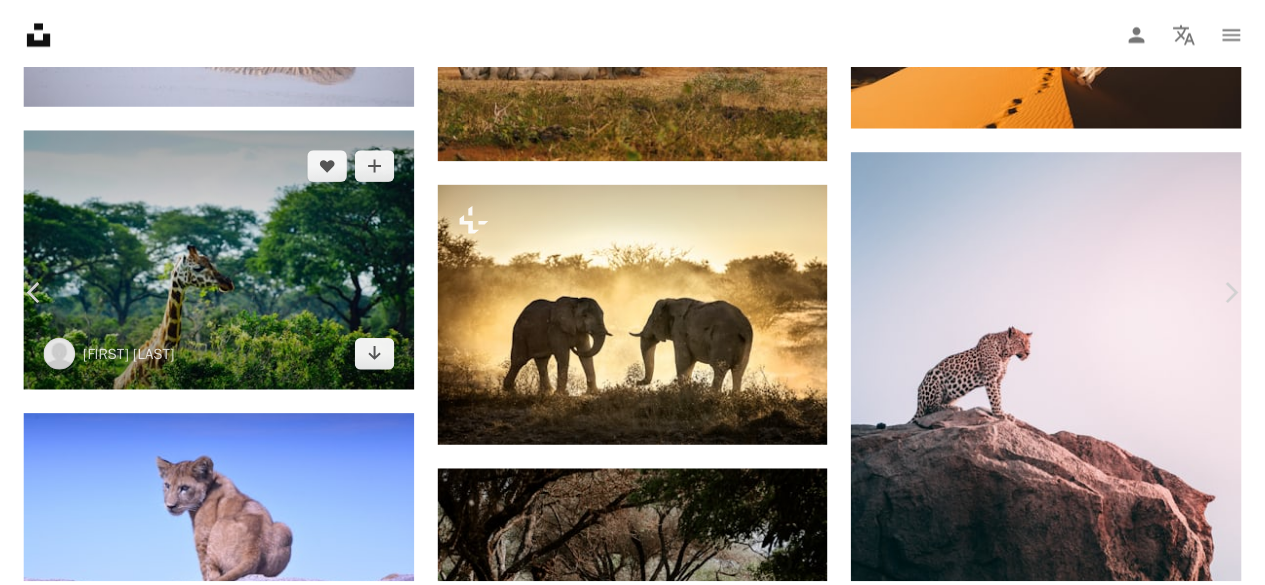 scroll, scrollTop: 5838, scrollLeft: 0, axis: vertical 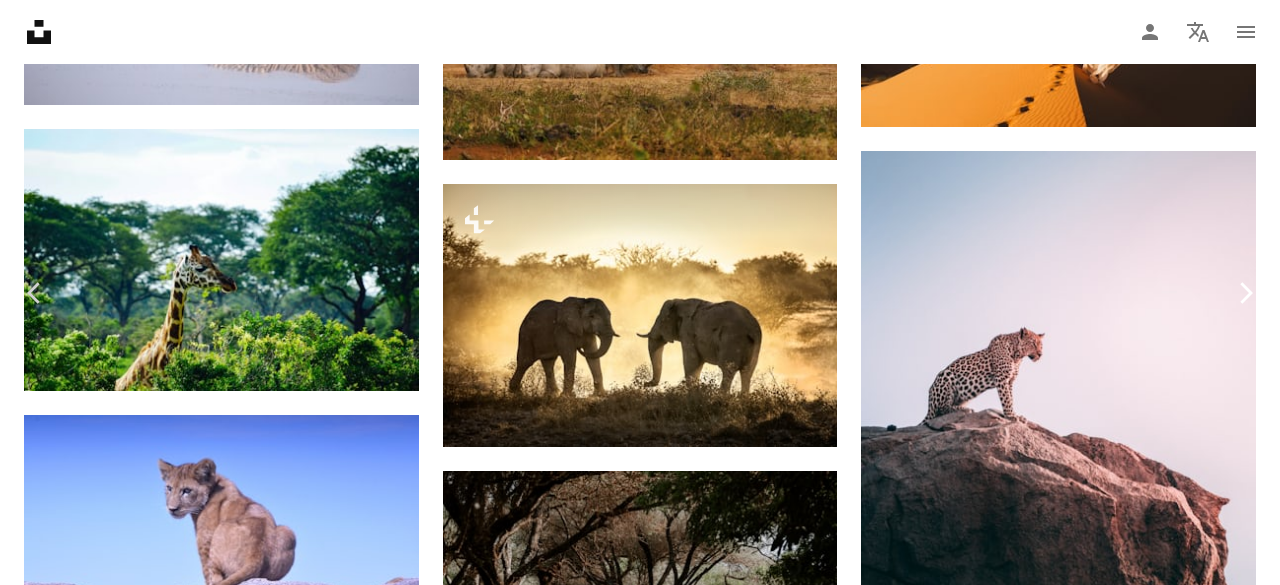 click on "Chevron right" at bounding box center (1245, 293) 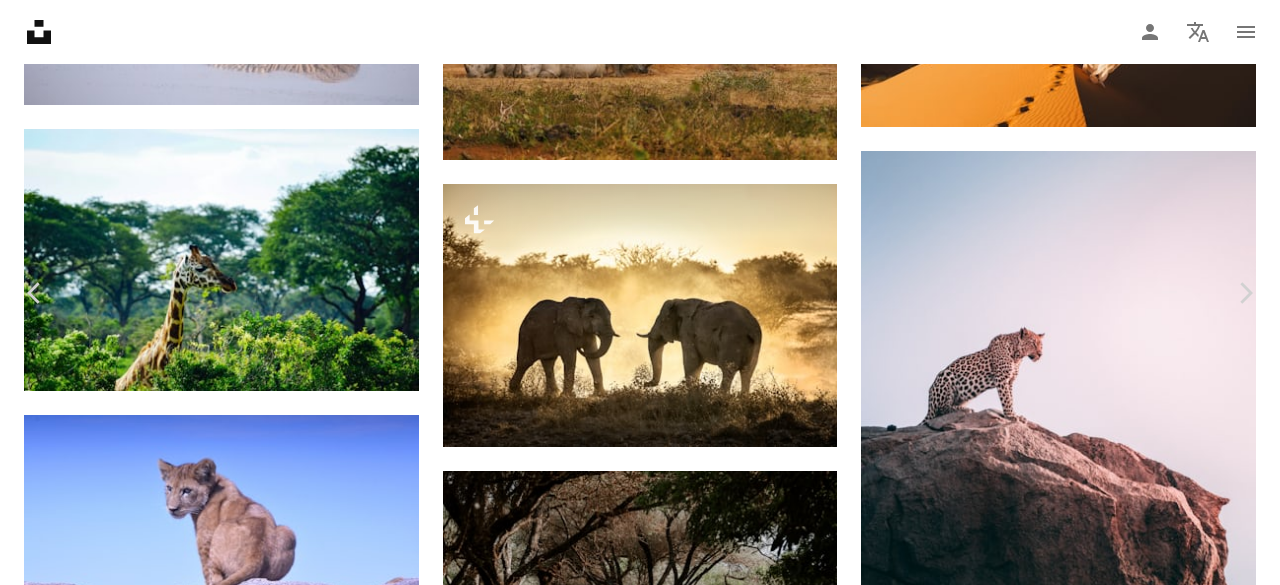 click on "An X shape" at bounding box center [20, 20] 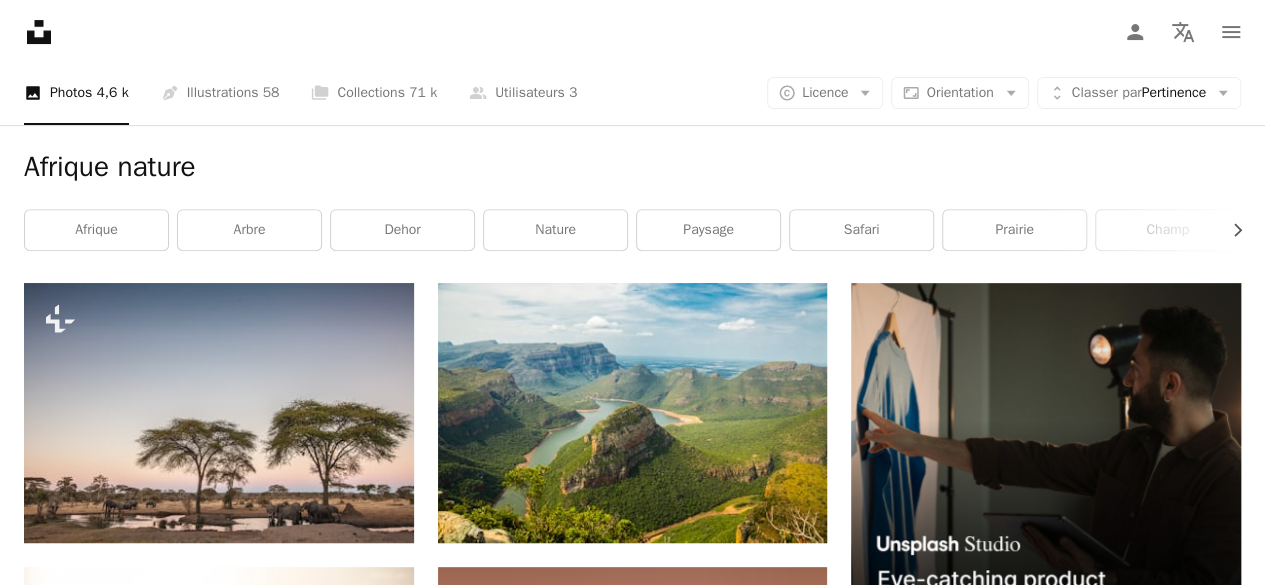 scroll, scrollTop: 0, scrollLeft: 0, axis: both 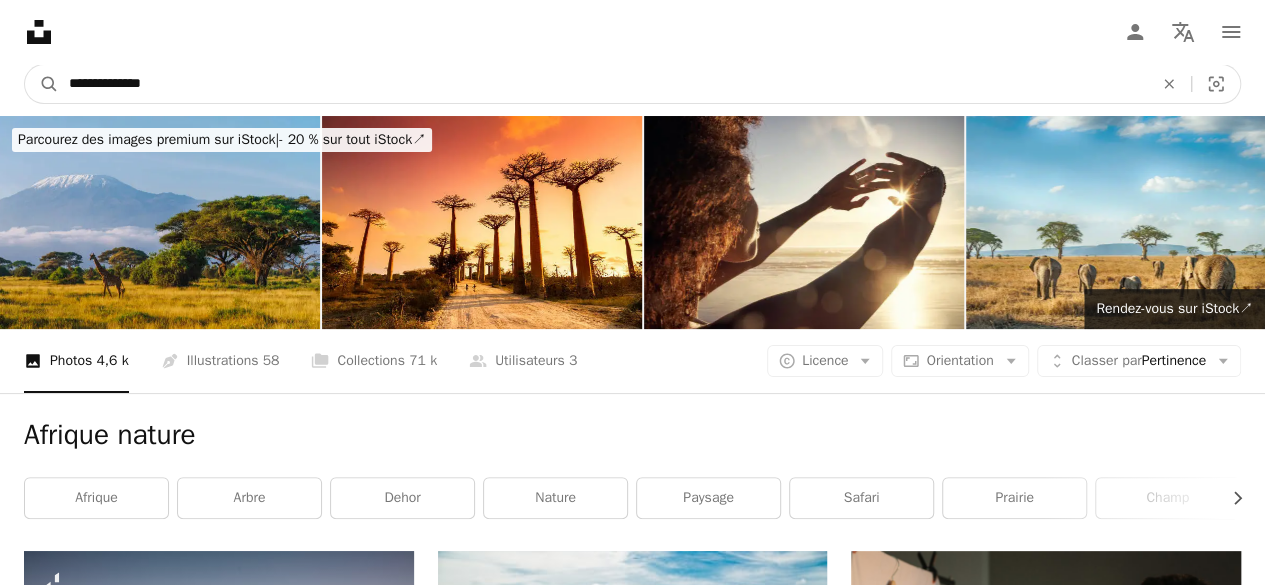 click on "**********" at bounding box center (603, 84) 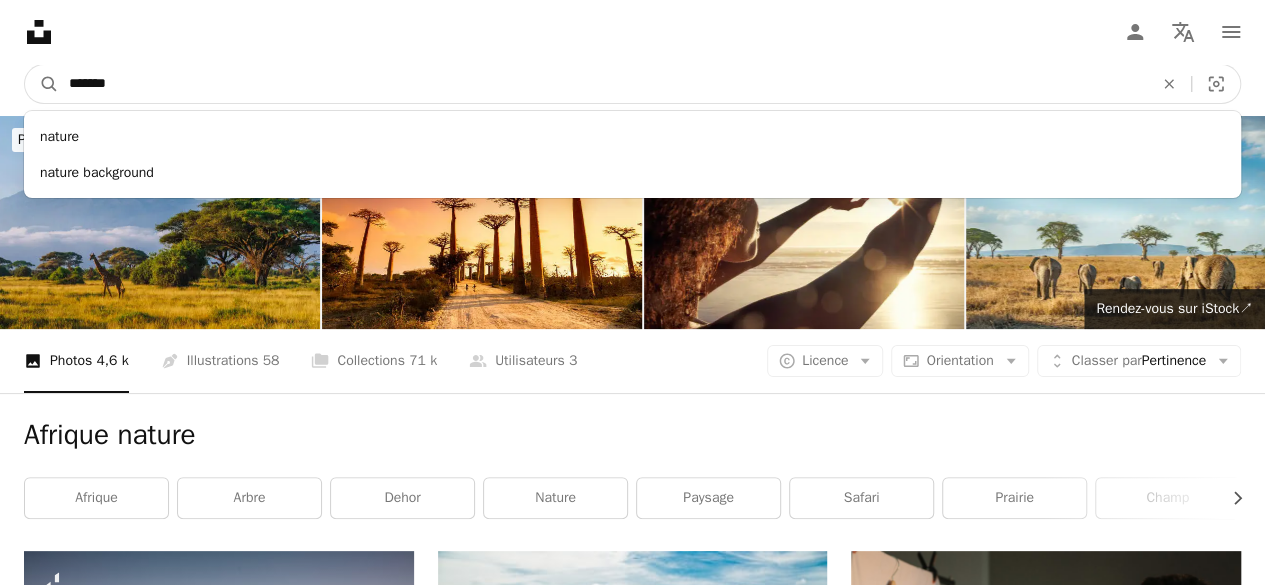 type on "******" 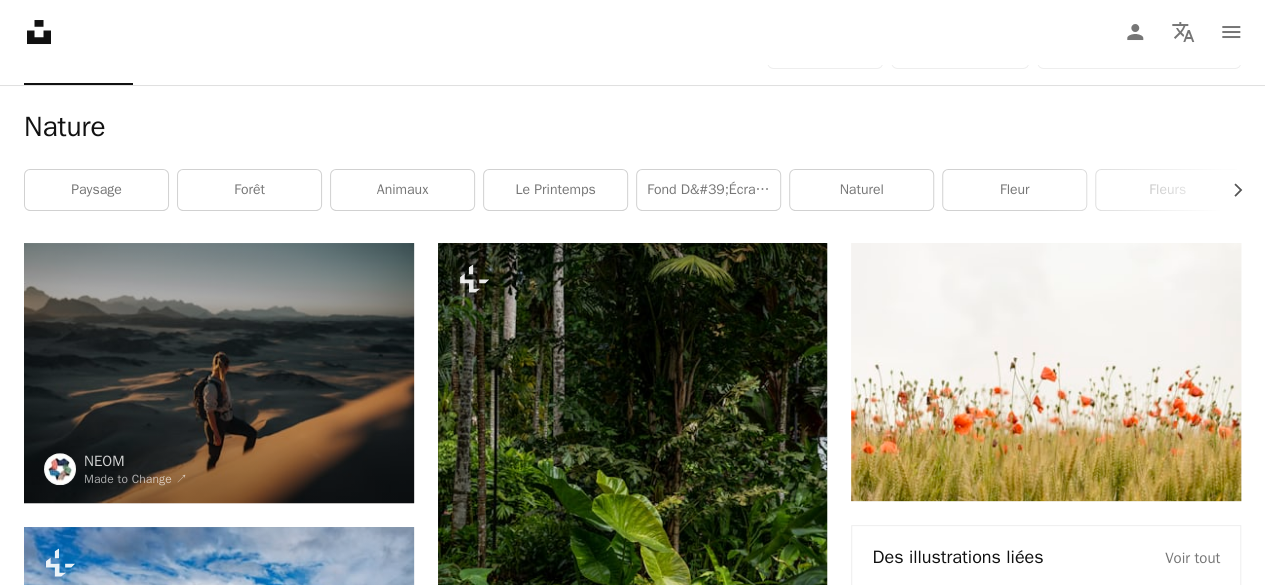 scroll, scrollTop: 0, scrollLeft: 0, axis: both 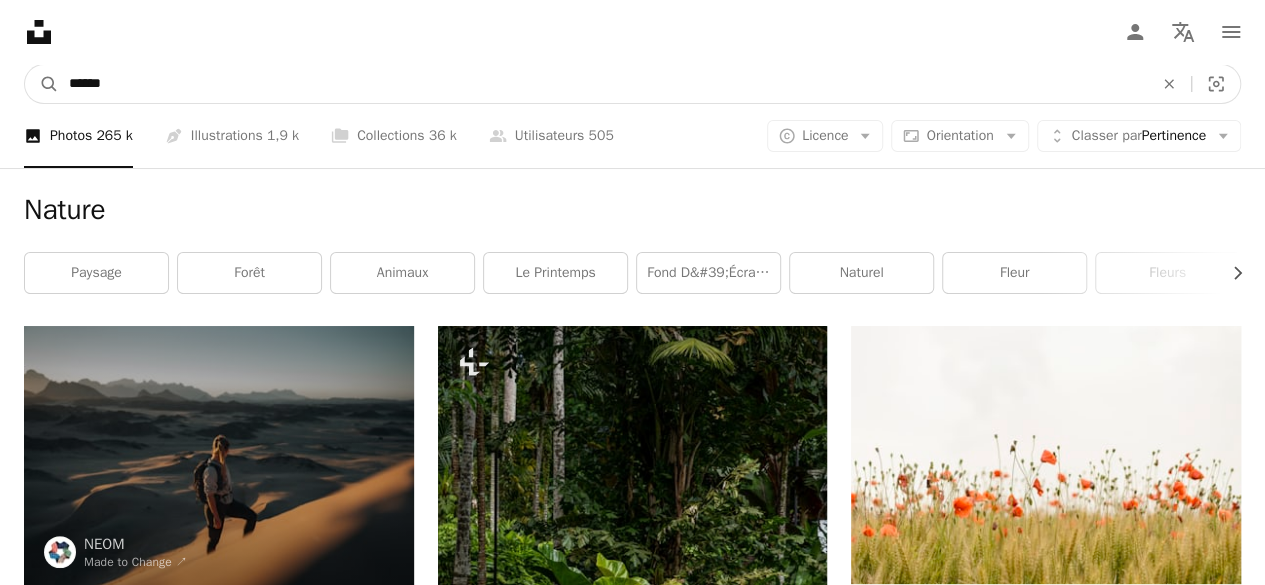 click on "******" at bounding box center (603, 84) 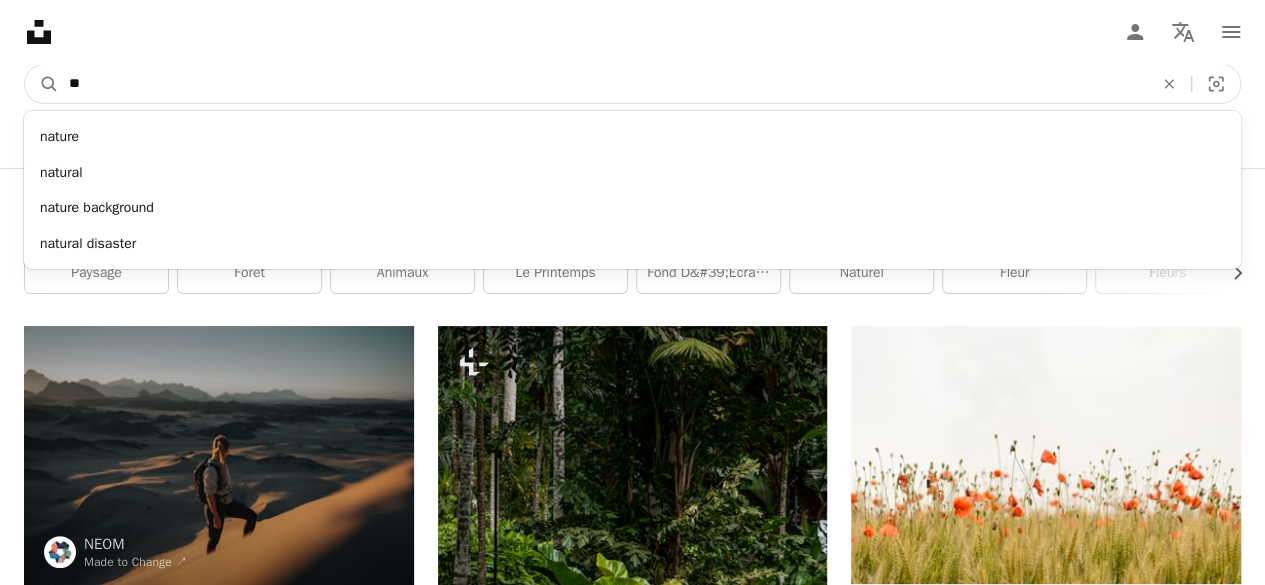 type on "*" 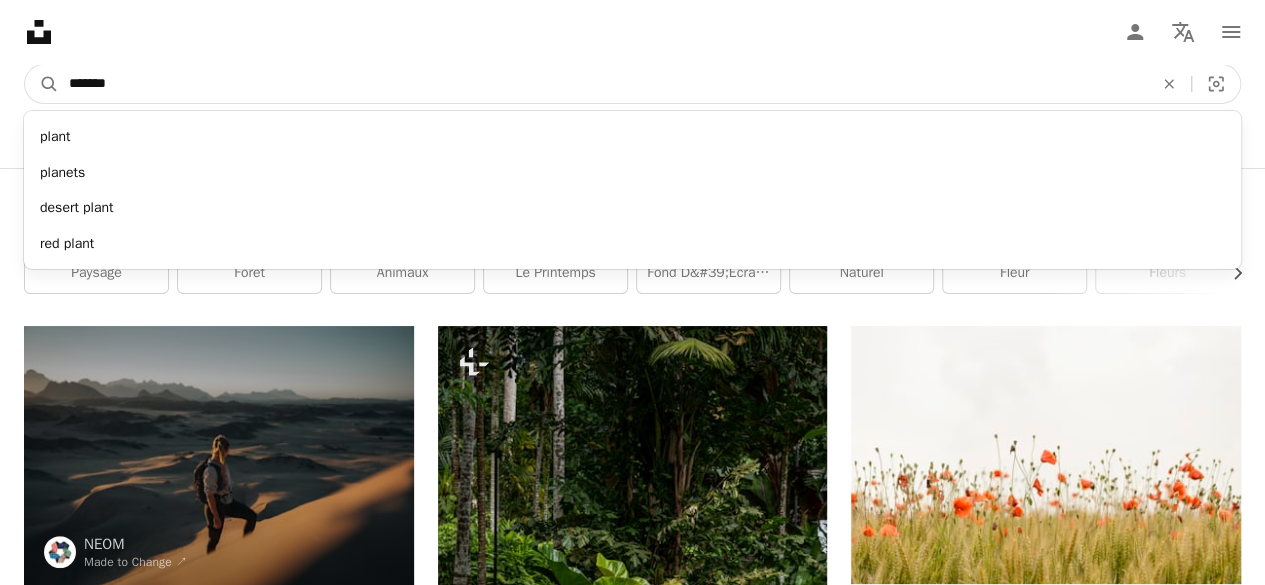 type on "*******" 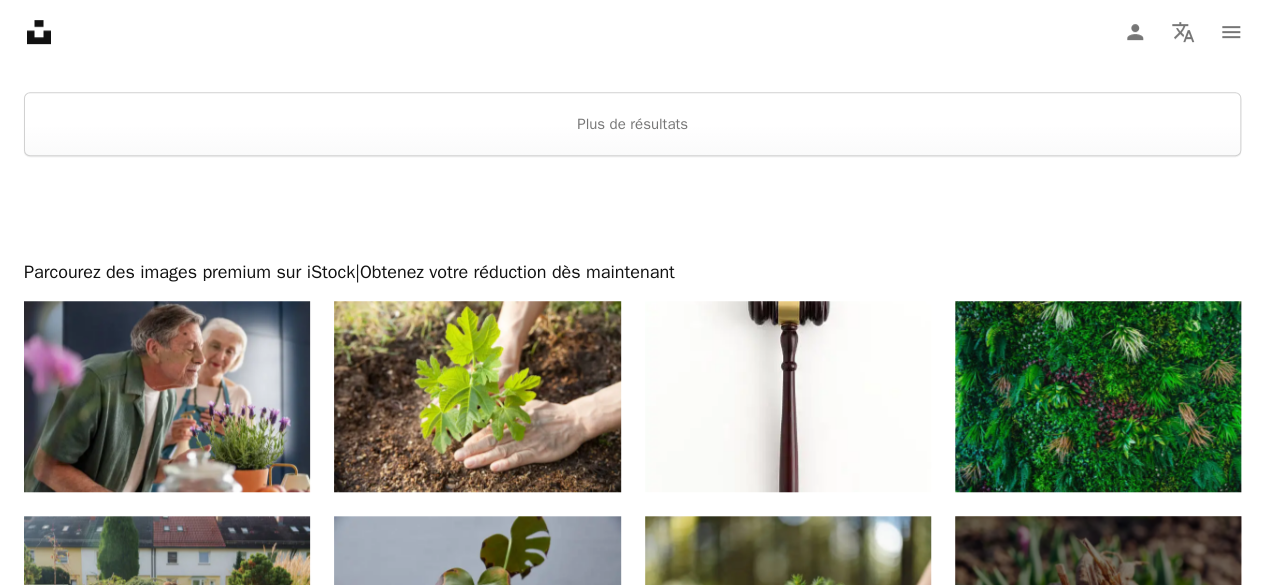 scroll, scrollTop: 4348, scrollLeft: 0, axis: vertical 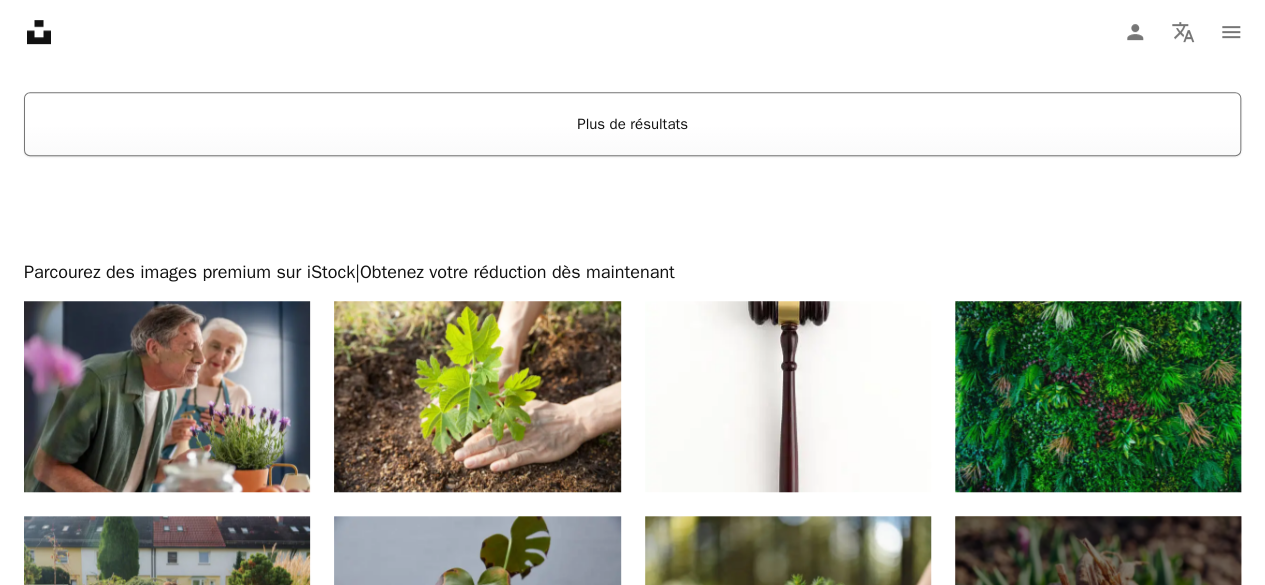 click on "Plus de résultats" at bounding box center [632, 124] 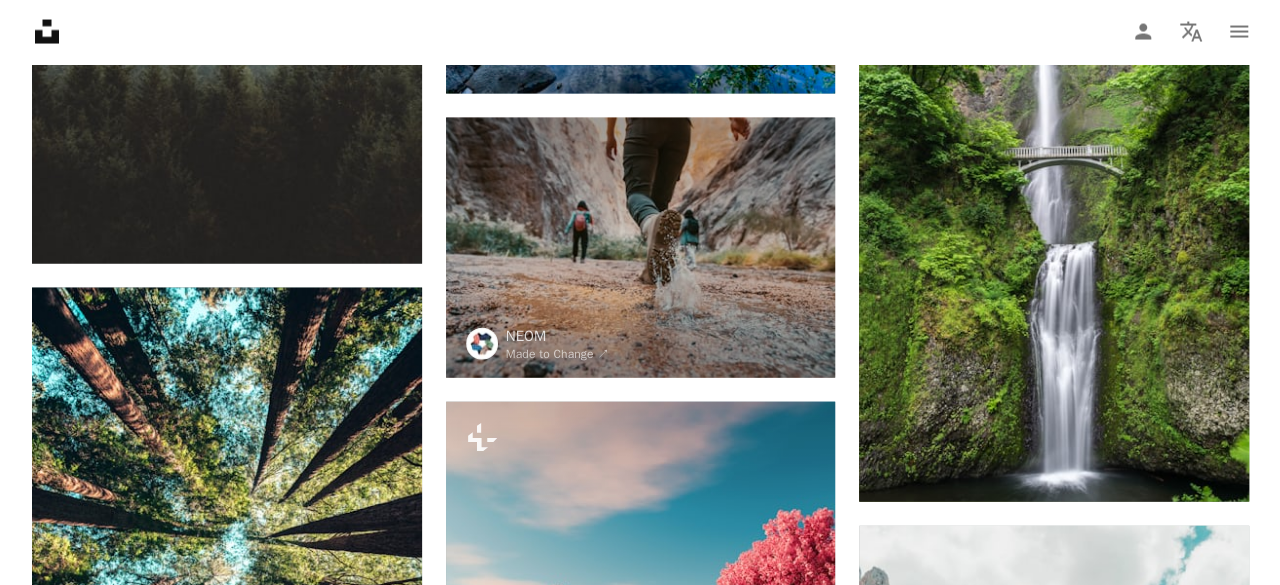 scroll, scrollTop: 2067, scrollLeft: 0, axis: vertical 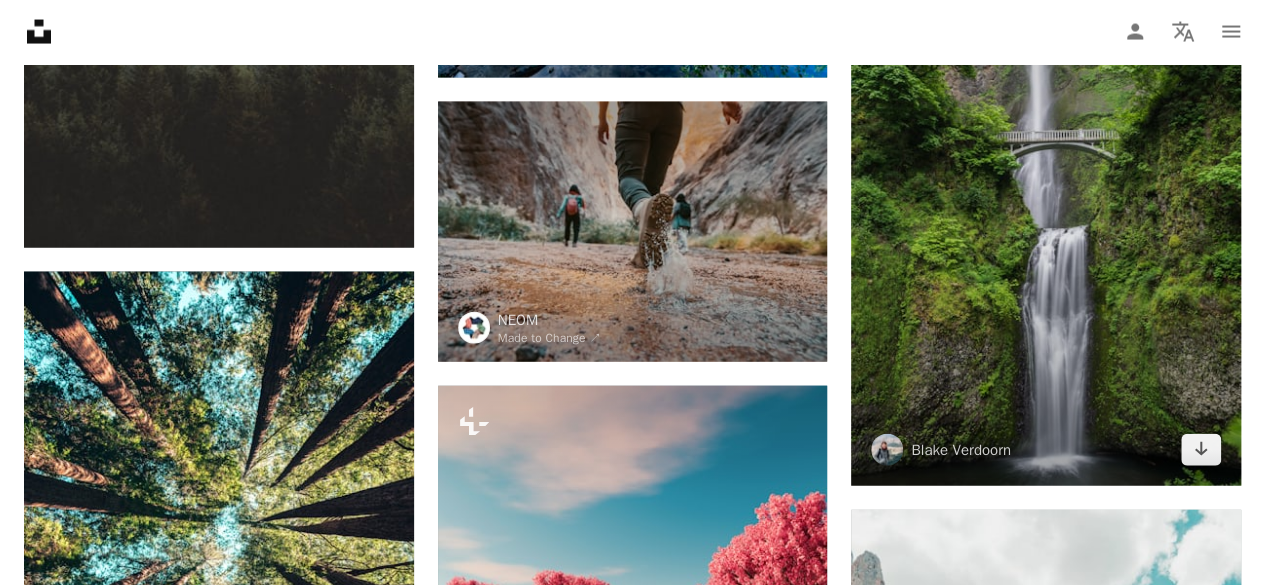click at bounding box center [1046, 193] 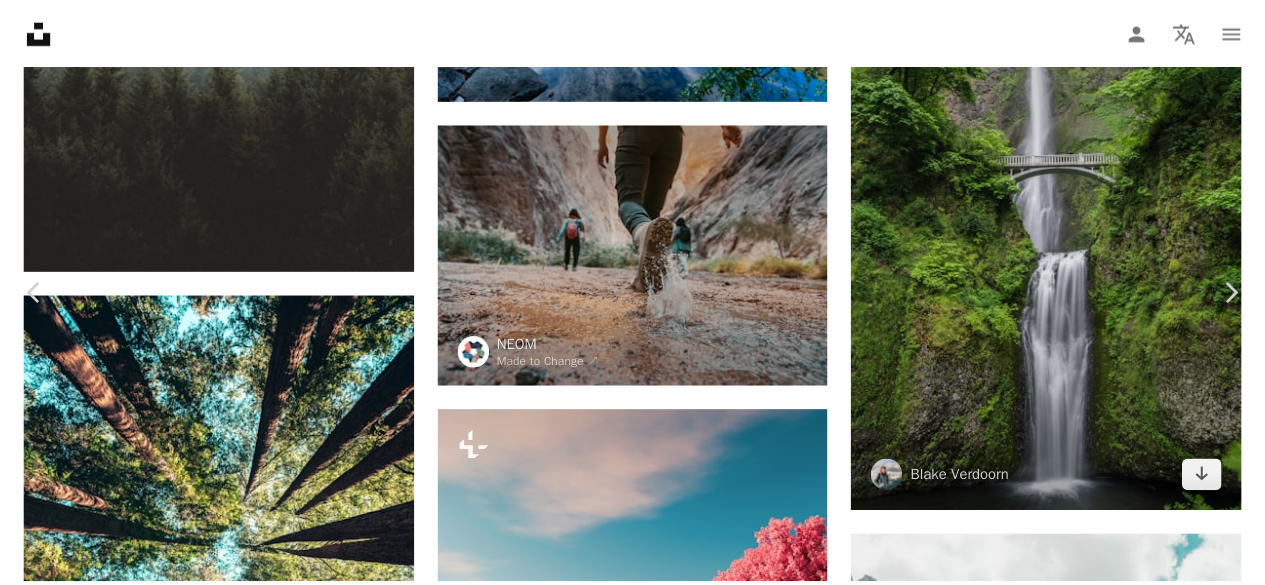 scroll, scrollTop: 520, scrollLeft: 0, axis: vertical 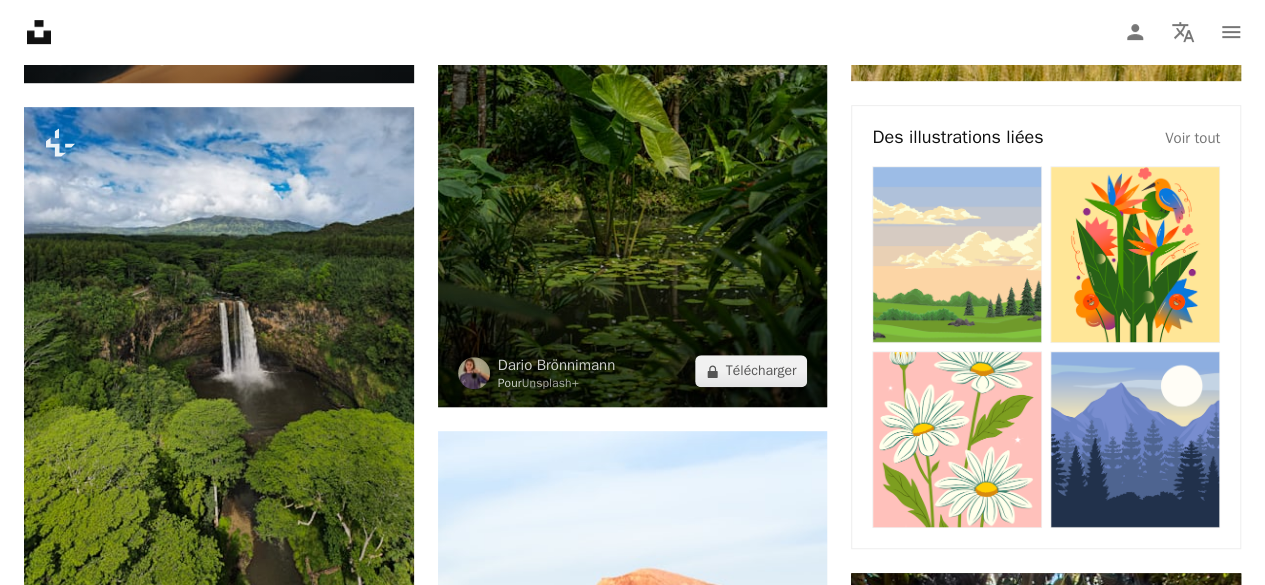 click at bounding box center [633, 115] 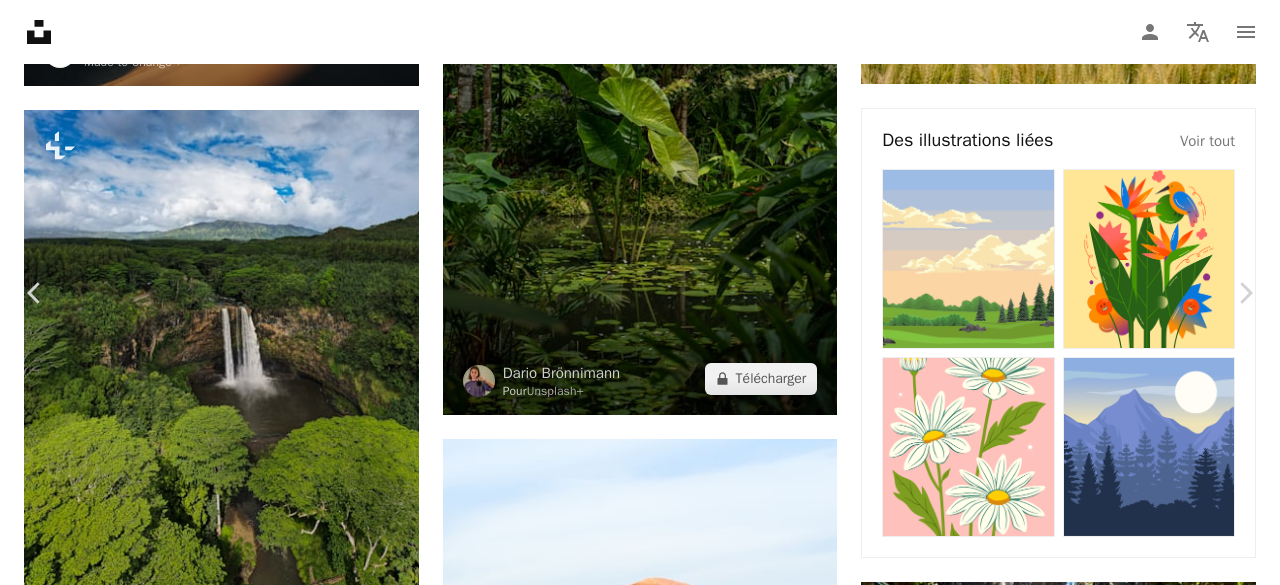 scroll, scrollTop: 2196, scrollLeft: 0, axis: vertical 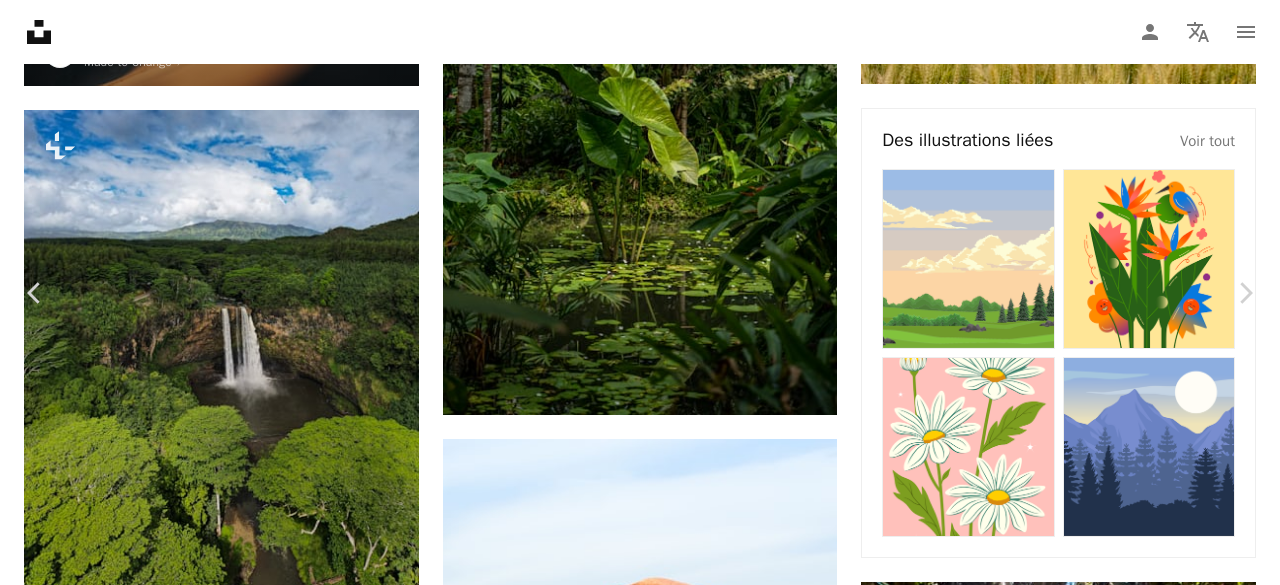 click at bounding box center [265, 15563] 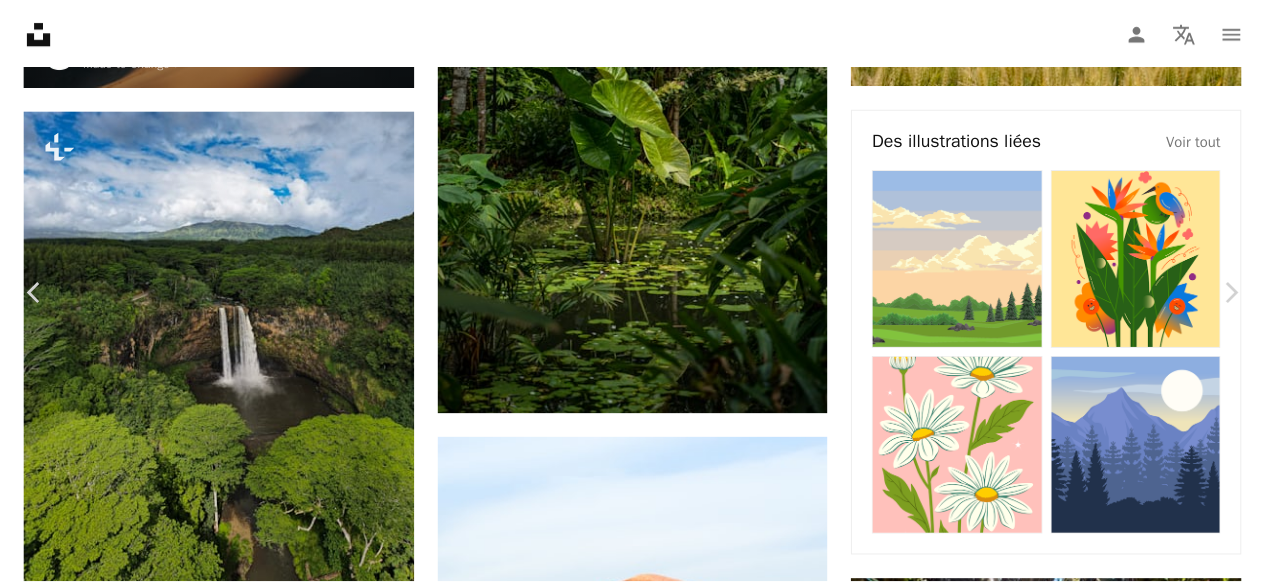 scroll, scrollTop: 604, scrollLeft: 0, axis: vertical 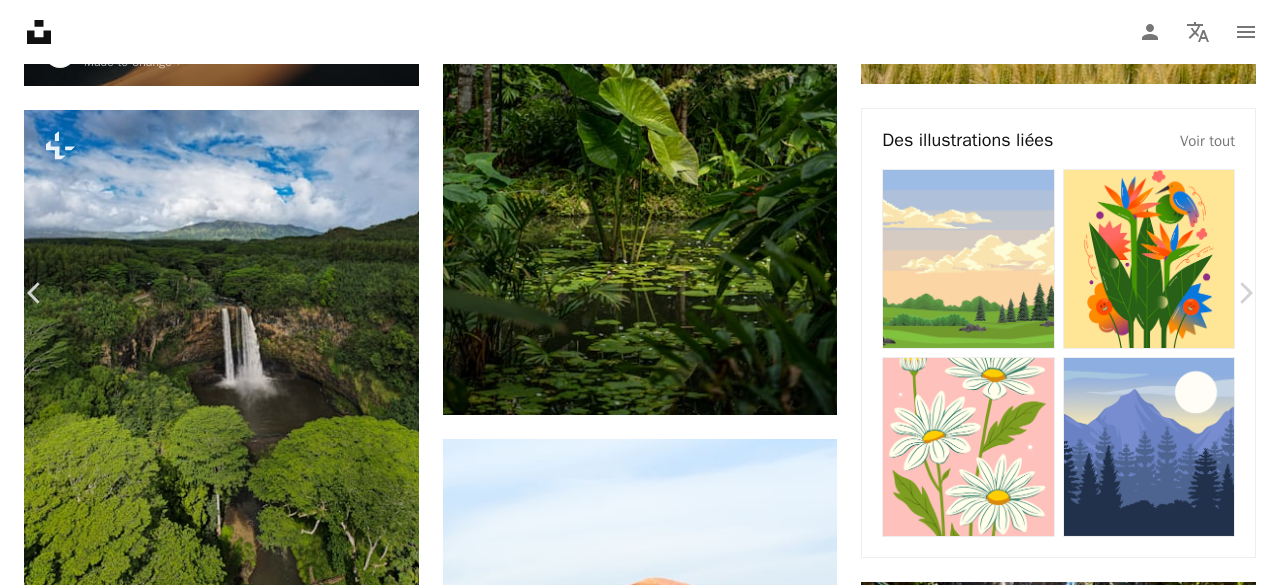 click on "An X shape" at bounding box center [20, 20] 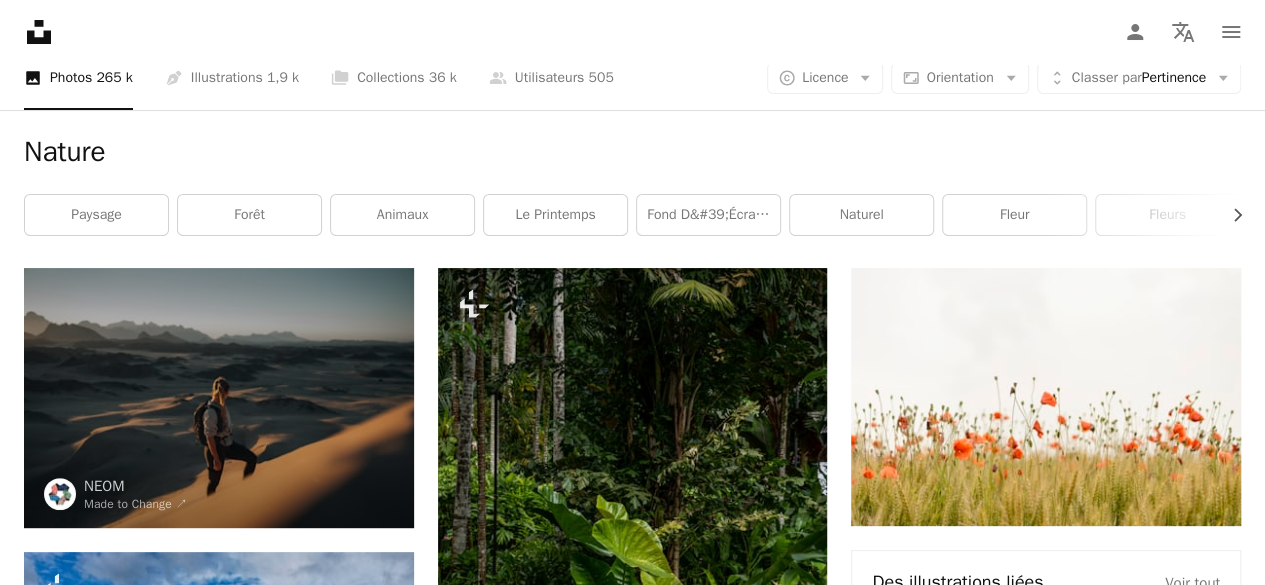 scroll, scrollTop: 0, scrollLeft: 0, axis: both 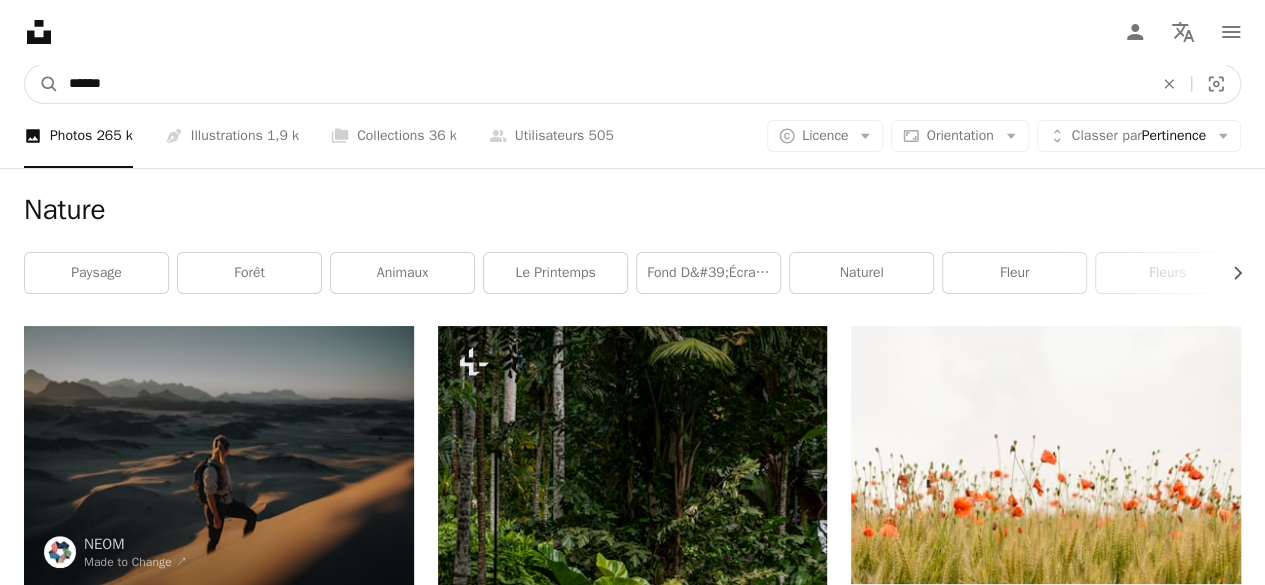 click on "******" at bounding box center [603, 84] 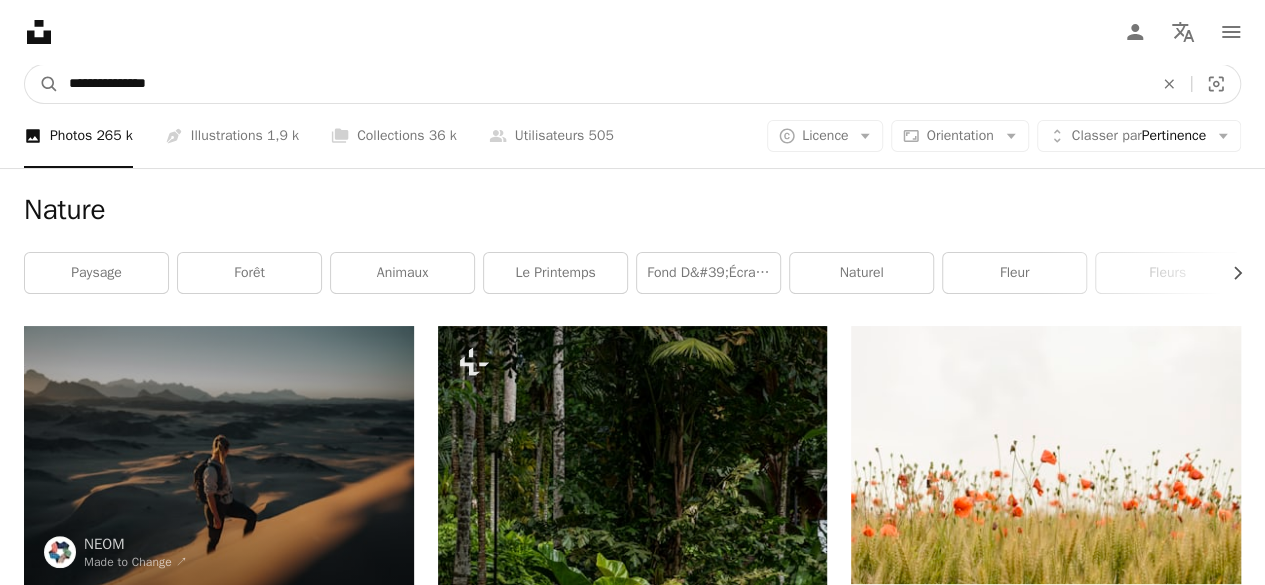 type on "**********" 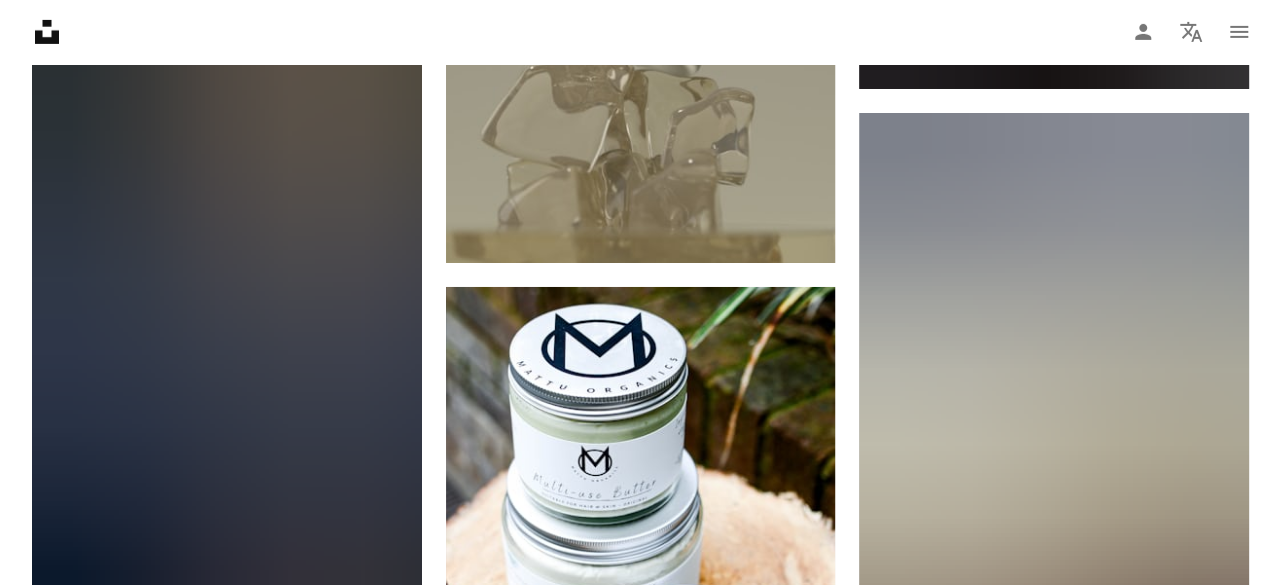 scroll, scrollTop: 3412, scrollLeft: 0, axis: vertical 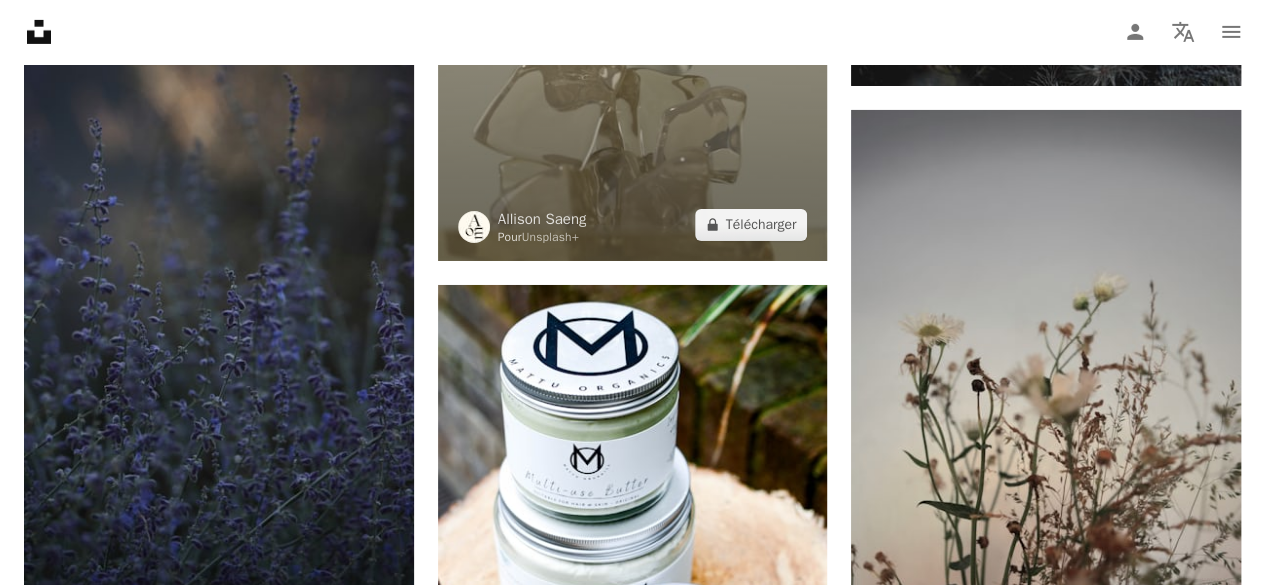 click at bounding box center (633, 1) 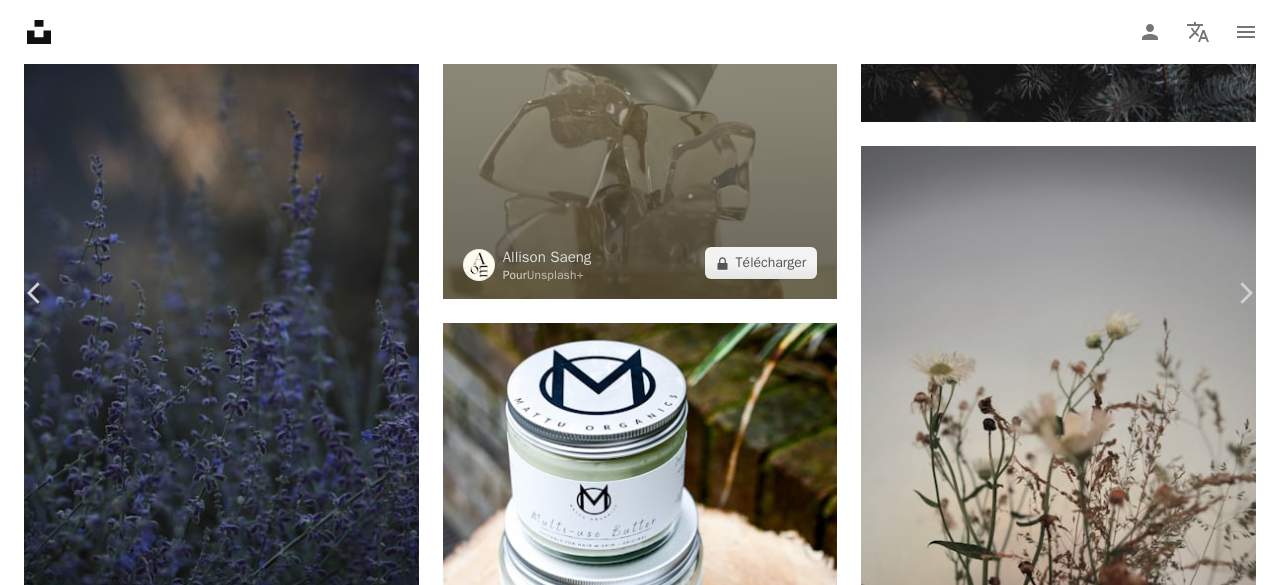 scroll, scrollTop: 5356, scrollLeft: 0, axis: vertical 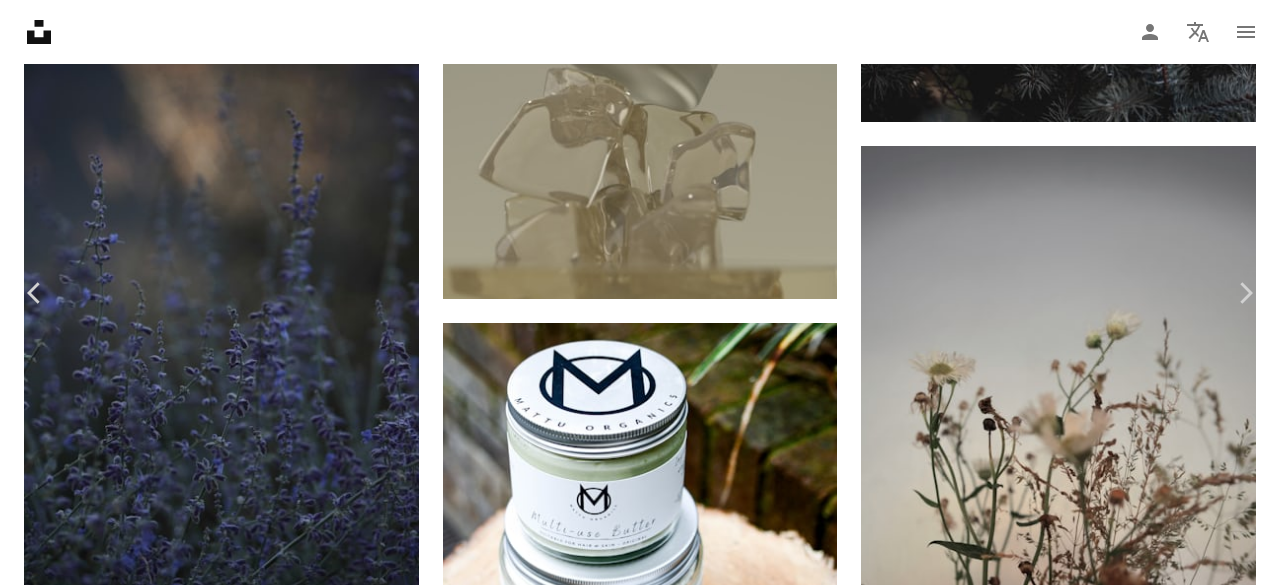 click at bounding box center (265, 6030) 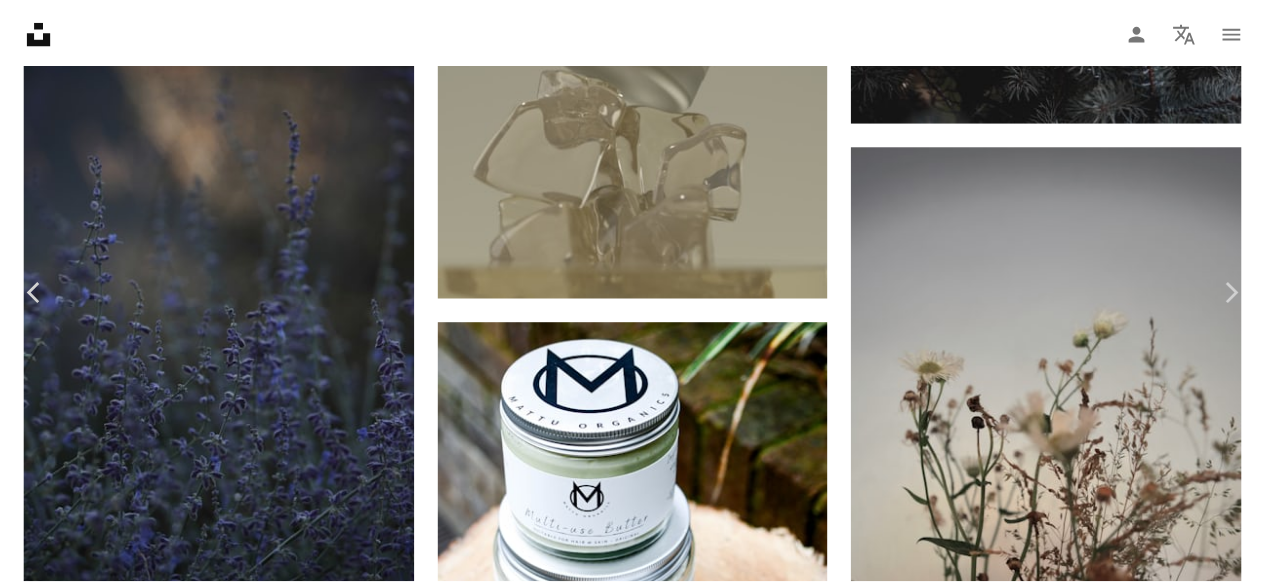 scroll, scrollTop: 0, scrollLeft: 0, axis: both 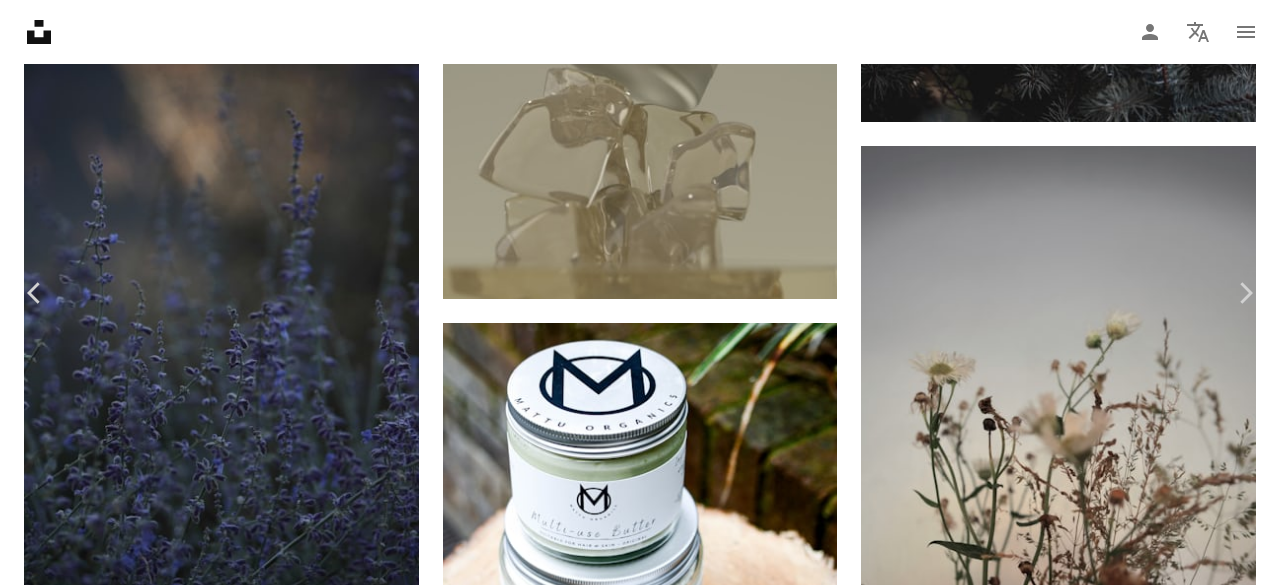 click on "An X shape" at bounding box center [20, 20] 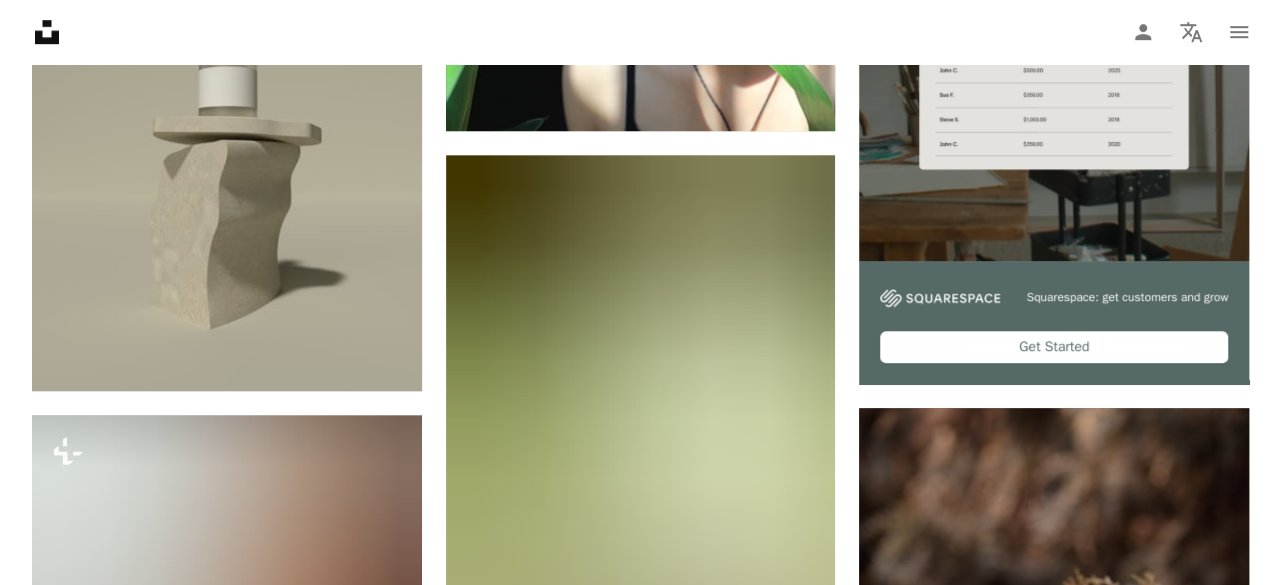 scroll, scrollTop: 634, scrollLeft: 0, axis: vertical 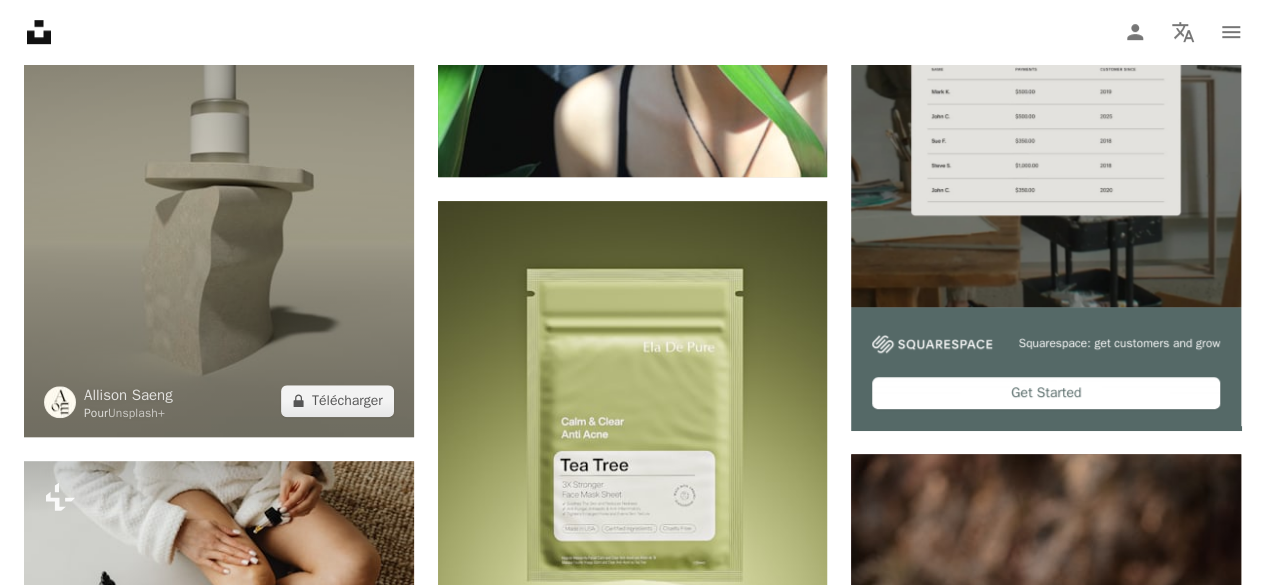 click at bounding box center (219, 176) 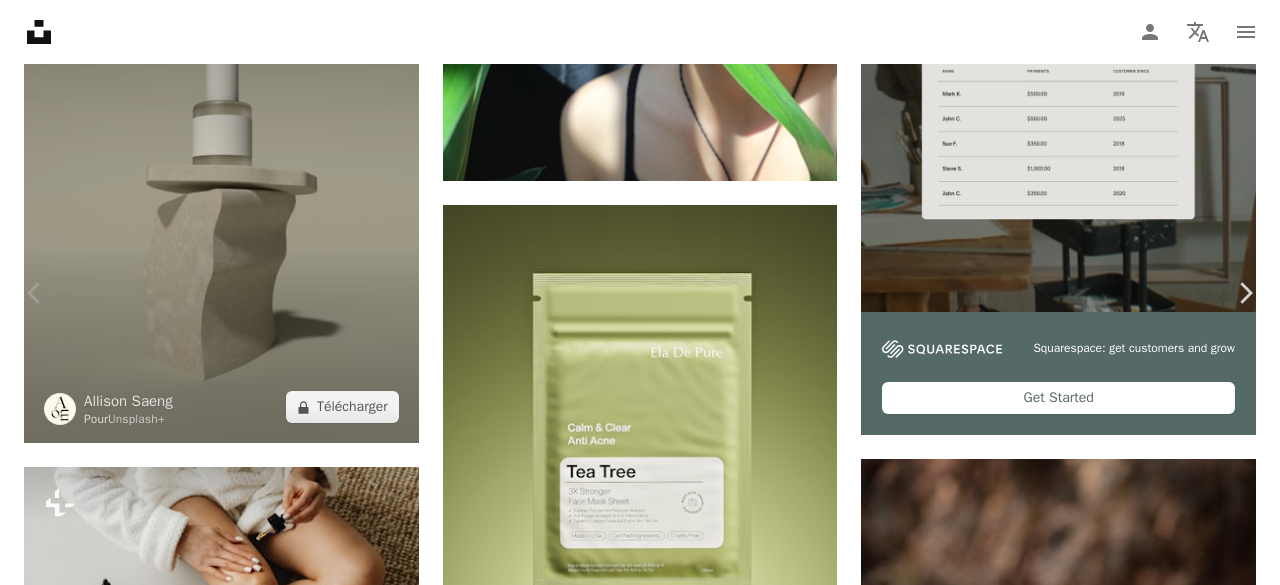 scroll, scrollTop: 1409, scrollLeft: 0, axis: vertical 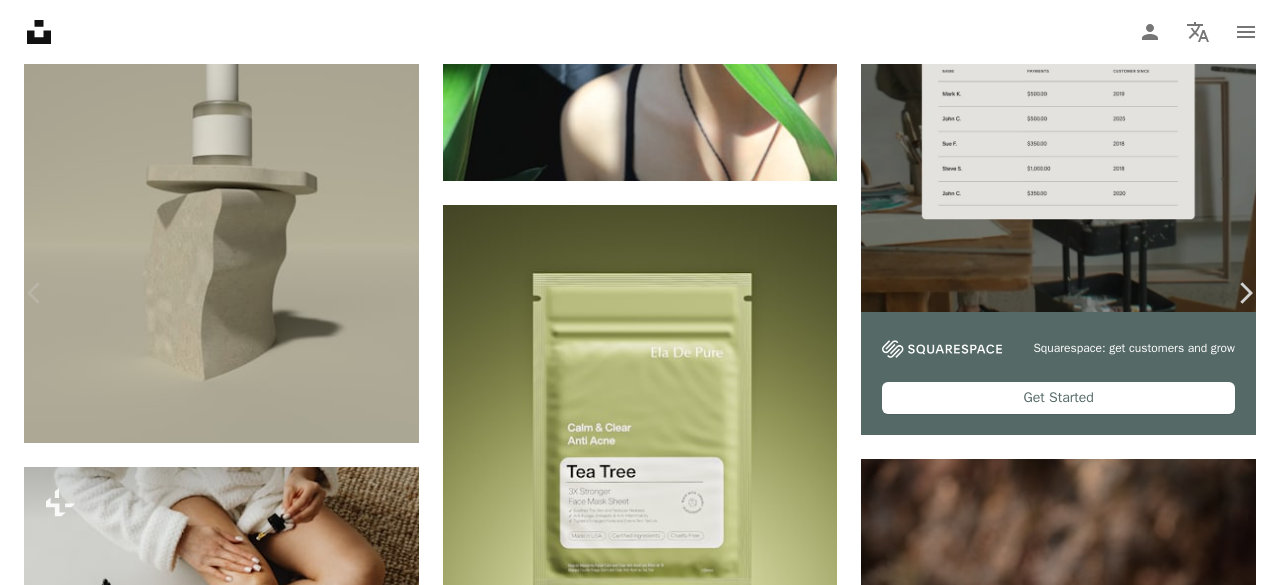 click at bounding box center (999, 12180) 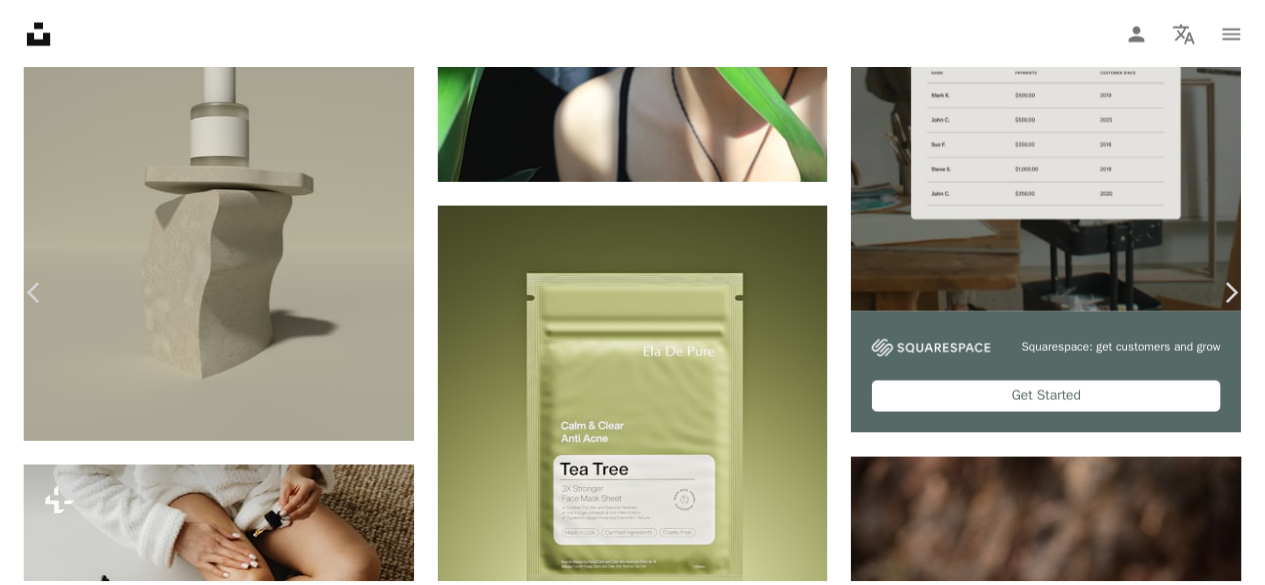scroll, scrollTop: 0, scrollLeft: 0, axis: both 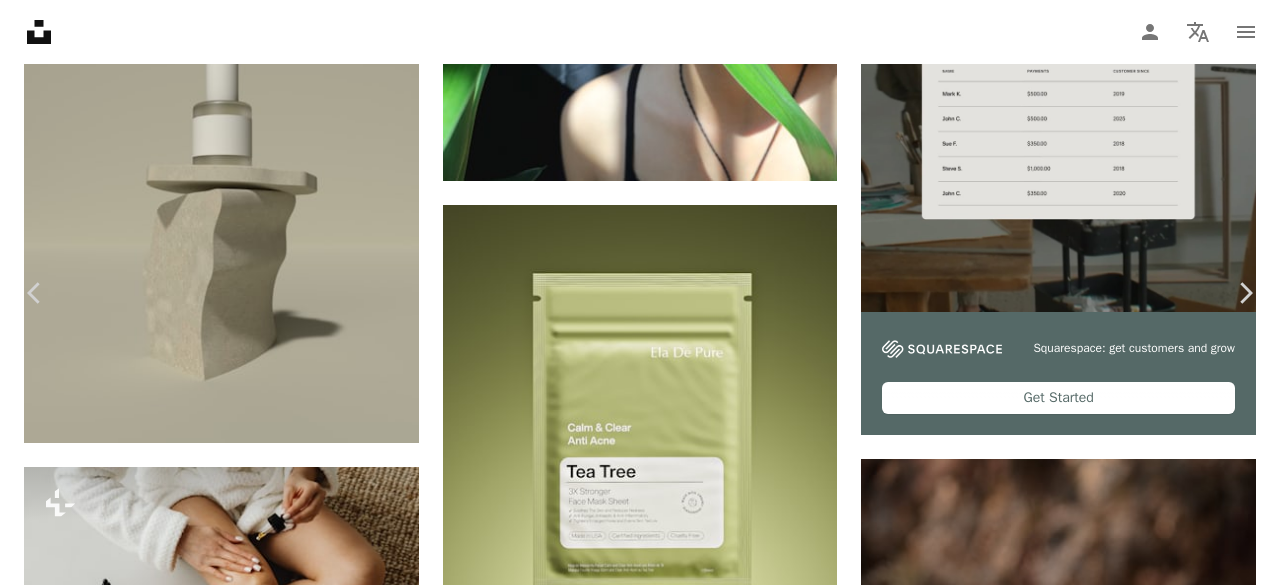 click on "An X shape" at bounding box center [20, 20] 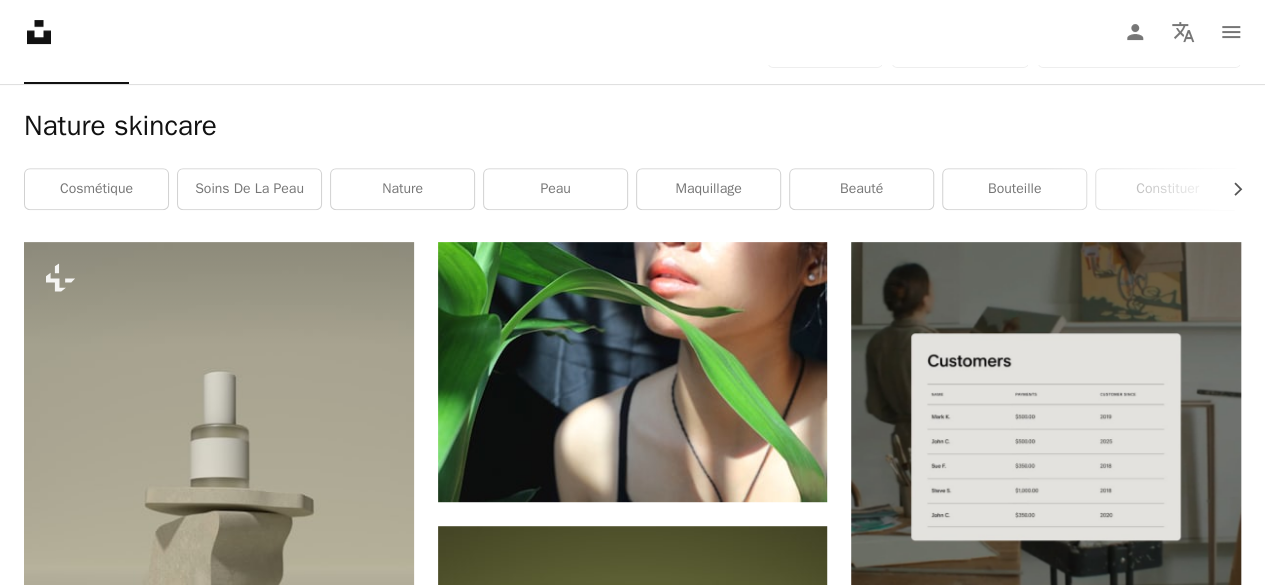 scroll, scrollTop: 0, scrollLeft: 0, axis: both 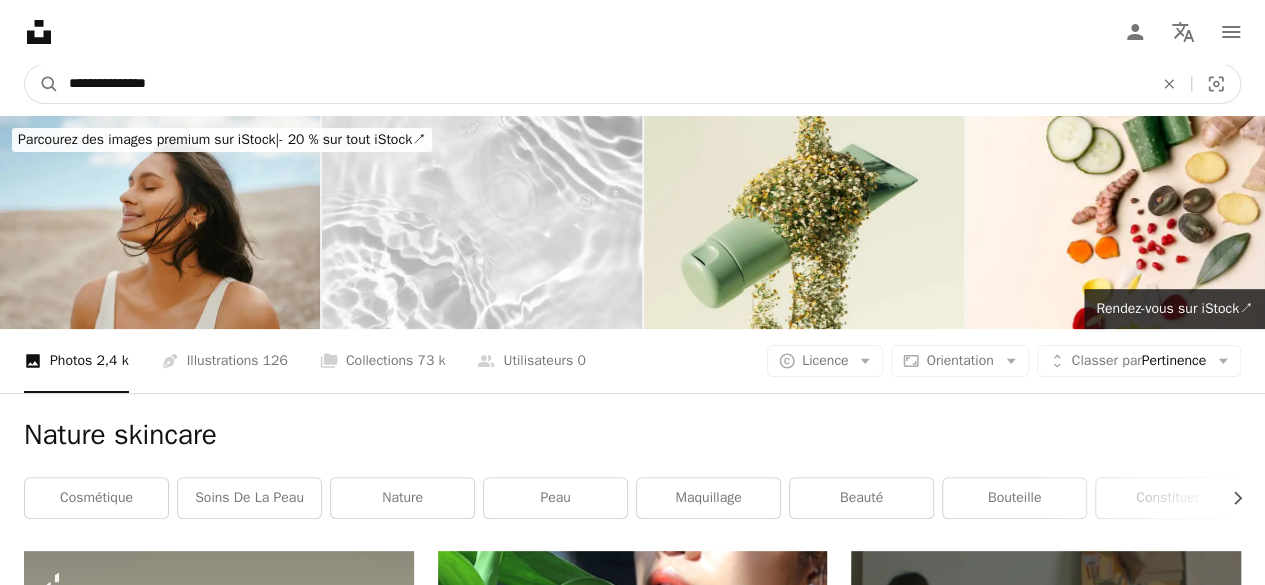 click on "**********" at bounding box center (603, 84) 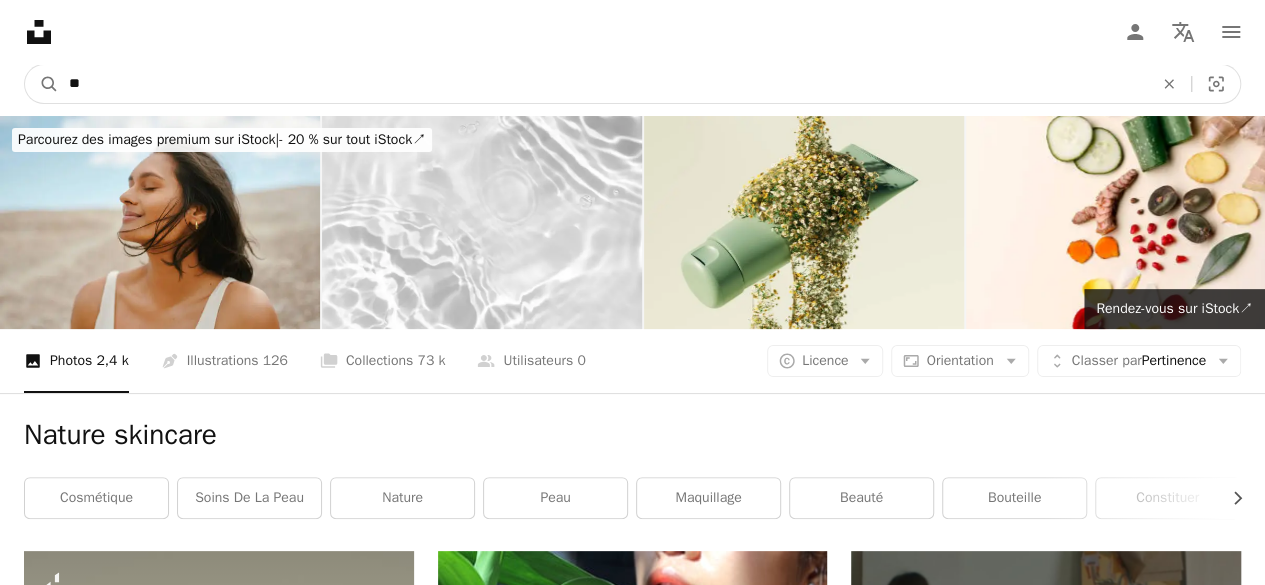 type on "*" 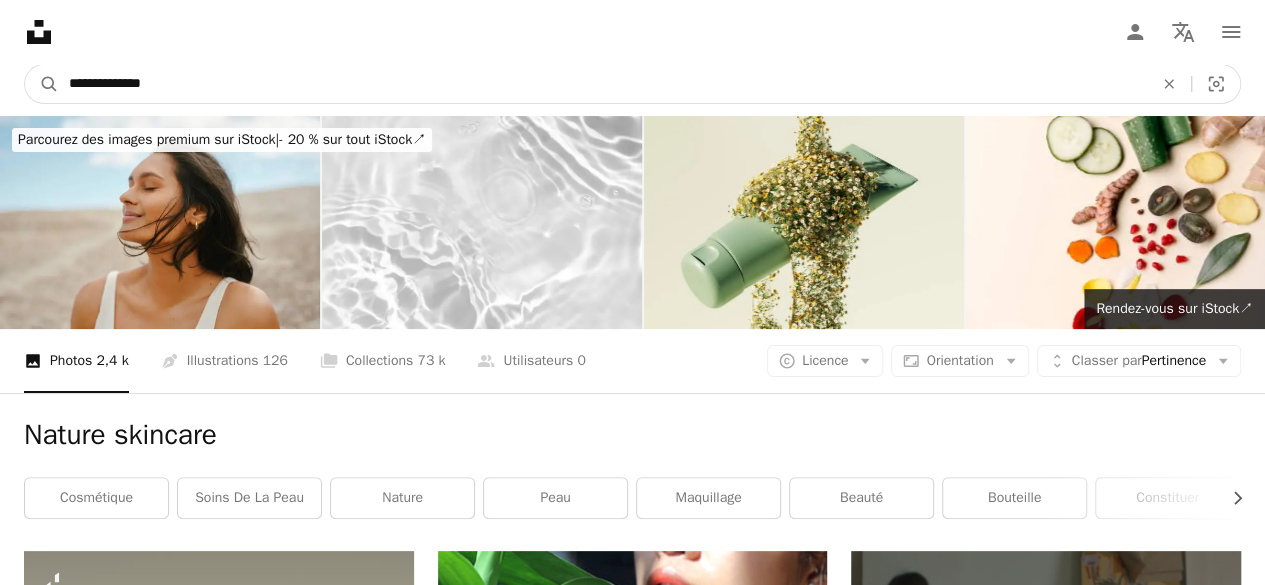 type on "**********" 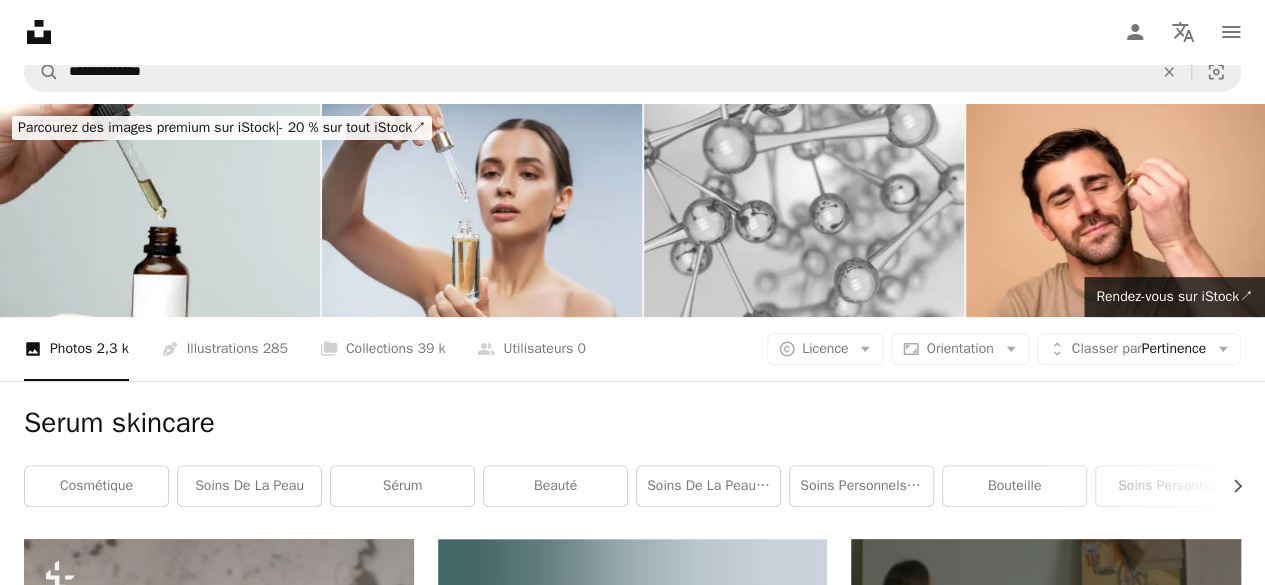 scroll, scrollTop: 0, scrollLeft: 0, axis: both 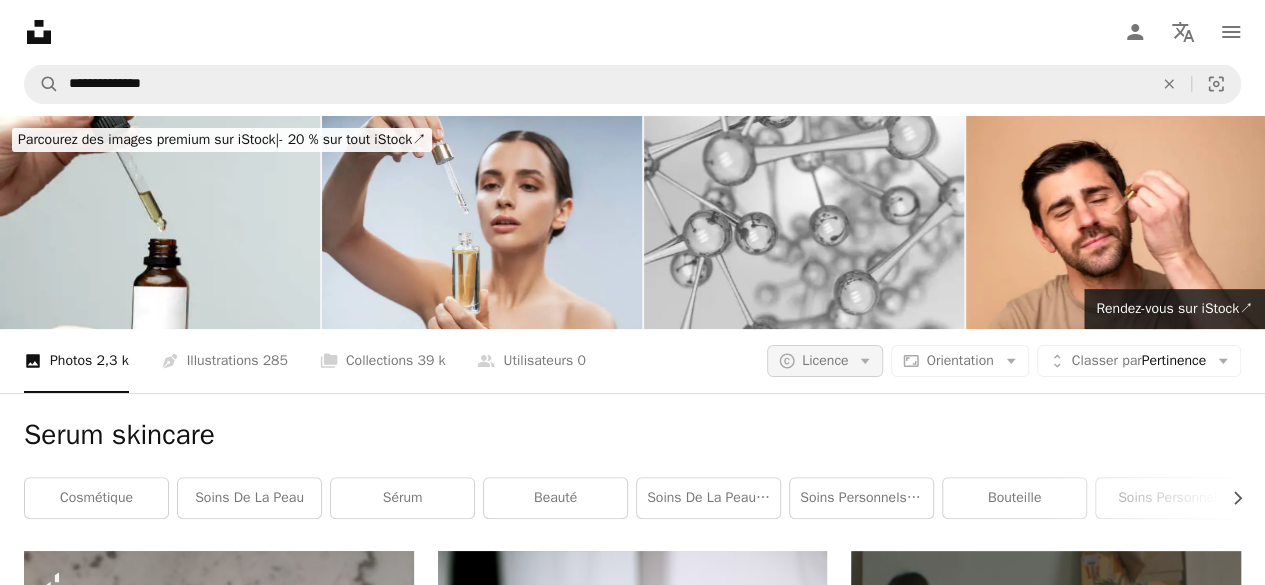 click on "A copyright icon © Licence Arrow down" at bounding box center (825, 361) 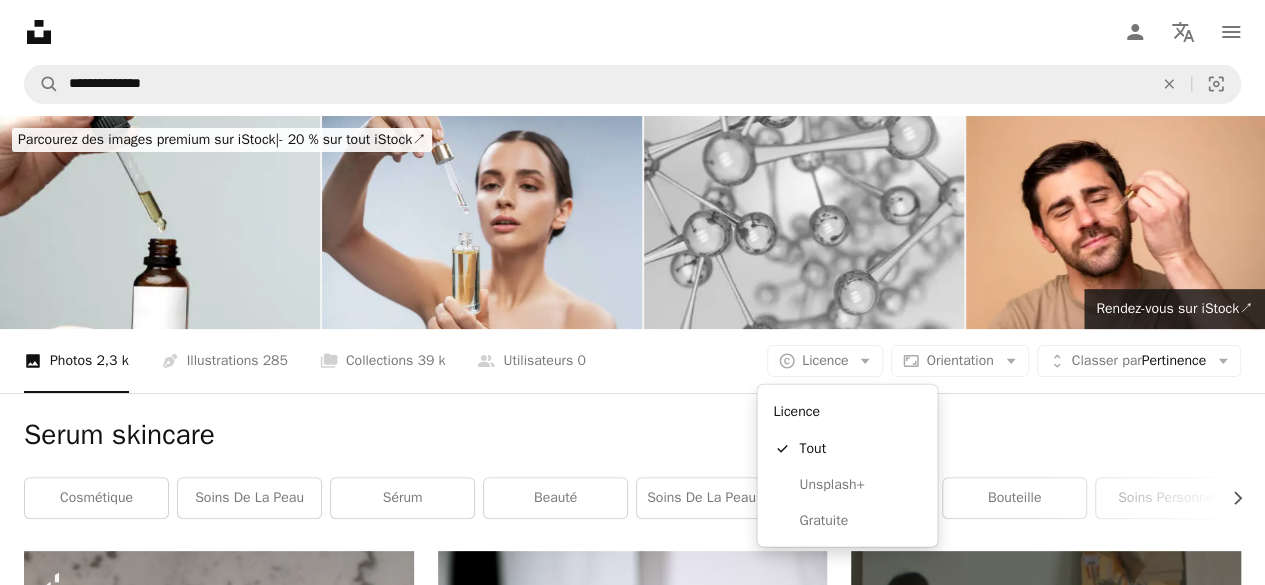 click on "Gratuite" at bounding box center (860, 521) 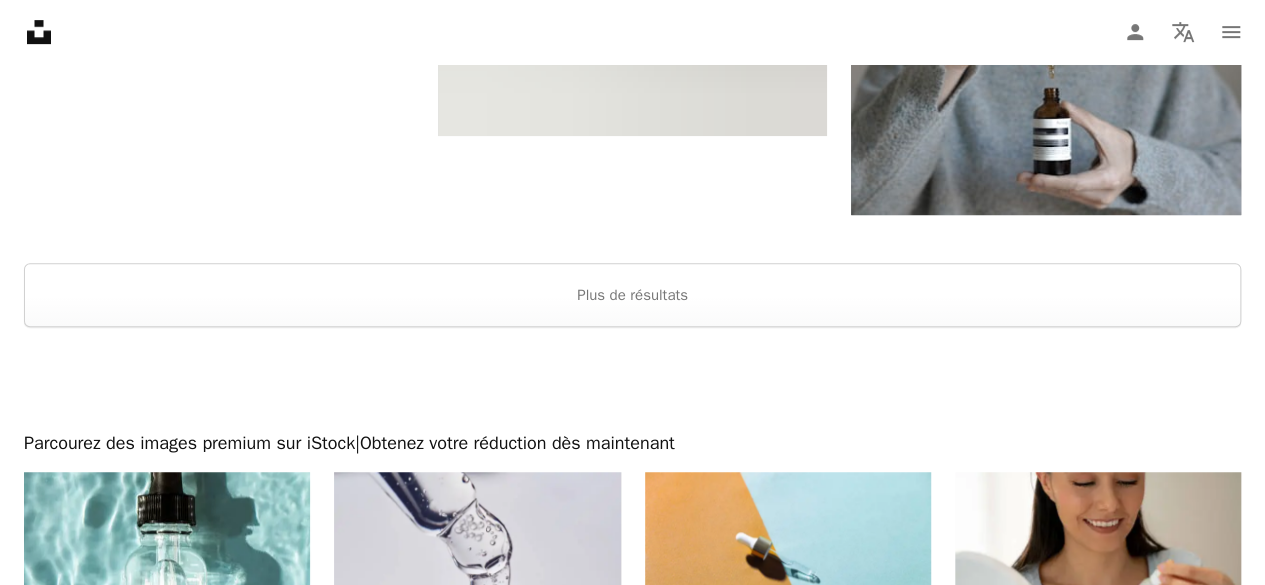 scroll, scrollTop: 4286, scrollLeft: 0, axis: vertical 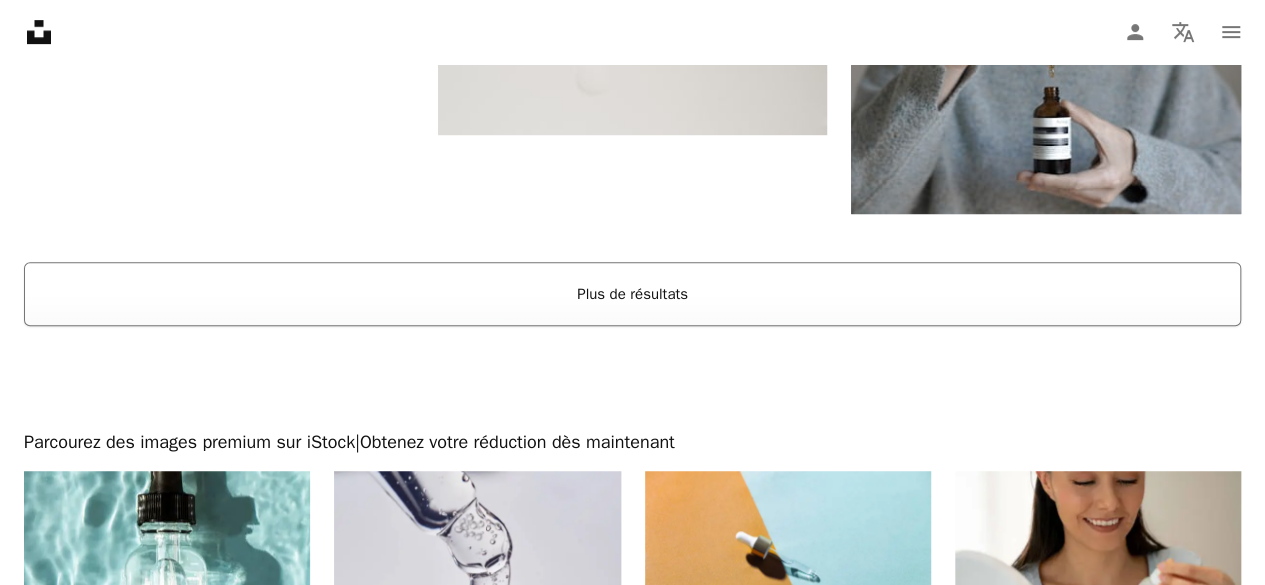 click on "Plus de résultats" at bounding box center [632, 294] 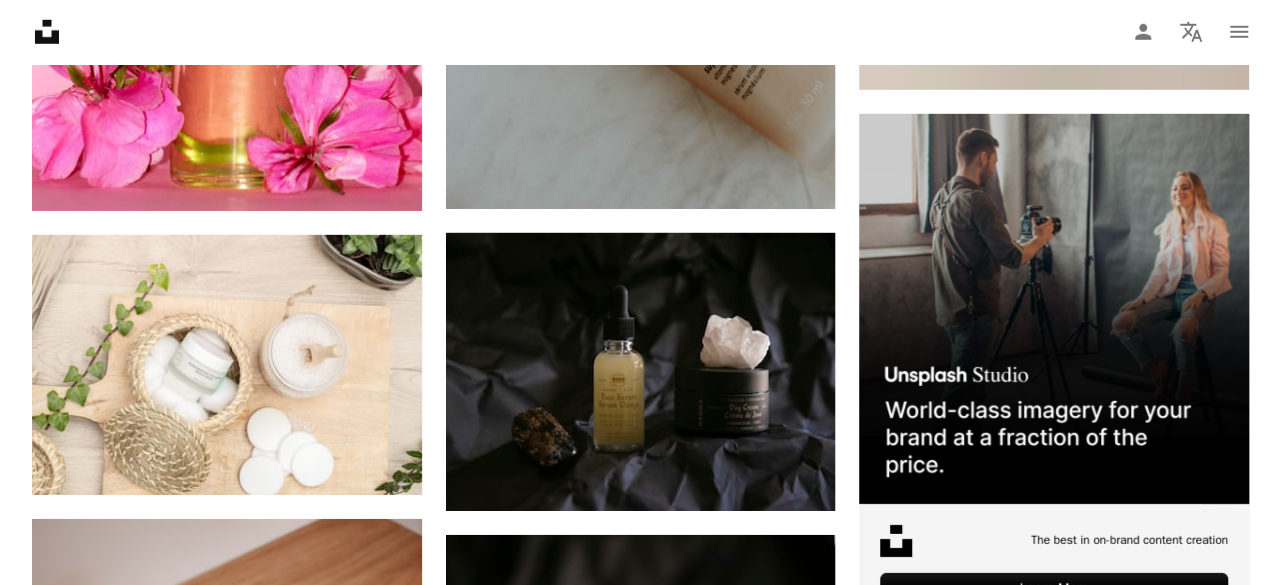 scroll, scrollTop: 10648, scrollLeft: 0, axis: vertical 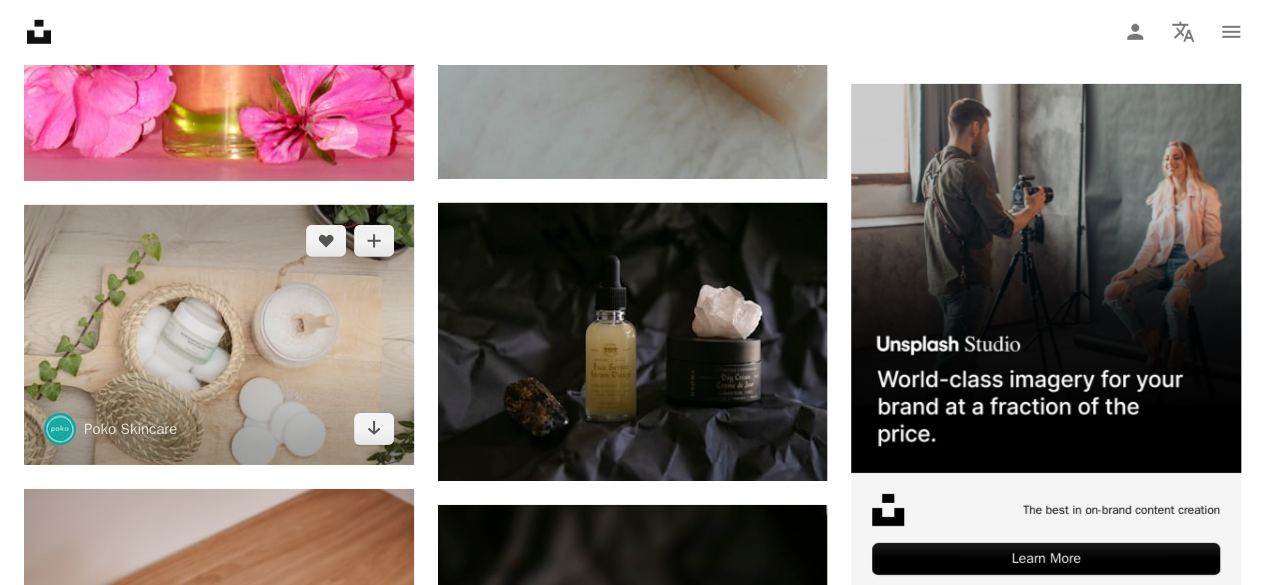 click at bounding box center (219, 335) 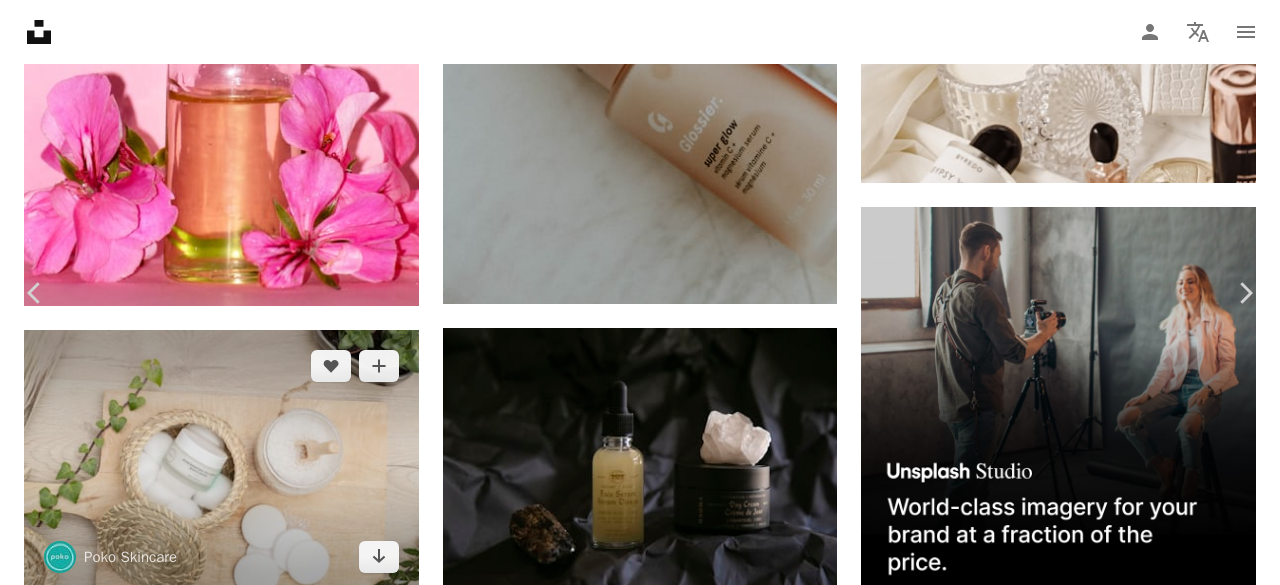 scroll, scrollTop: 3469, scrollLeft: 0, axis: vertical 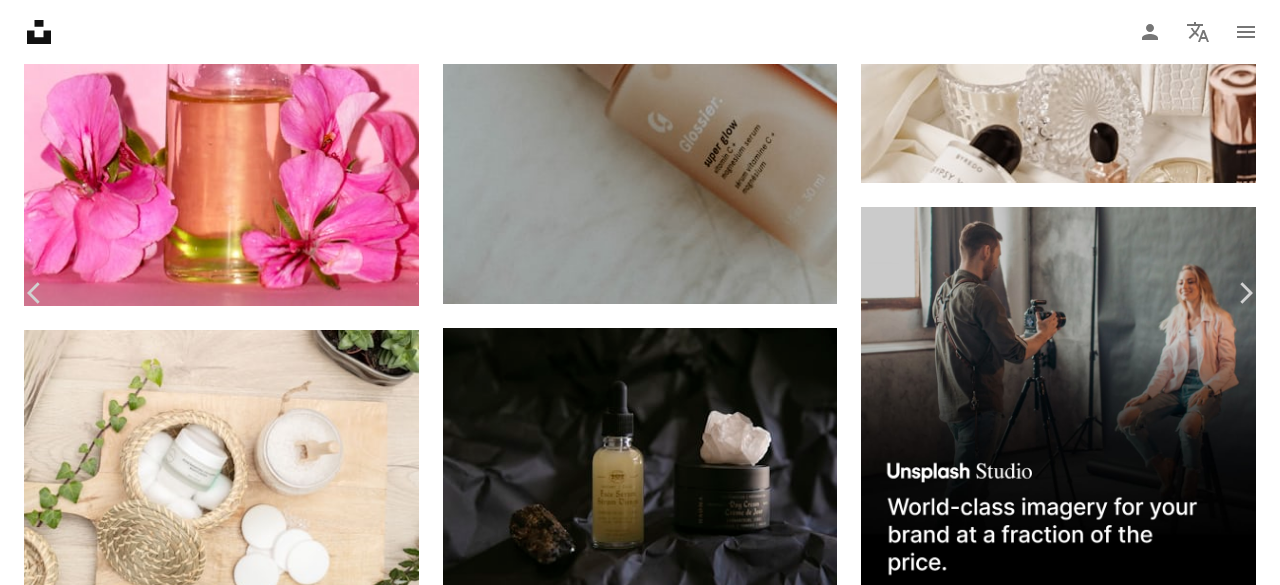 click at bounding box center [265, 5020] 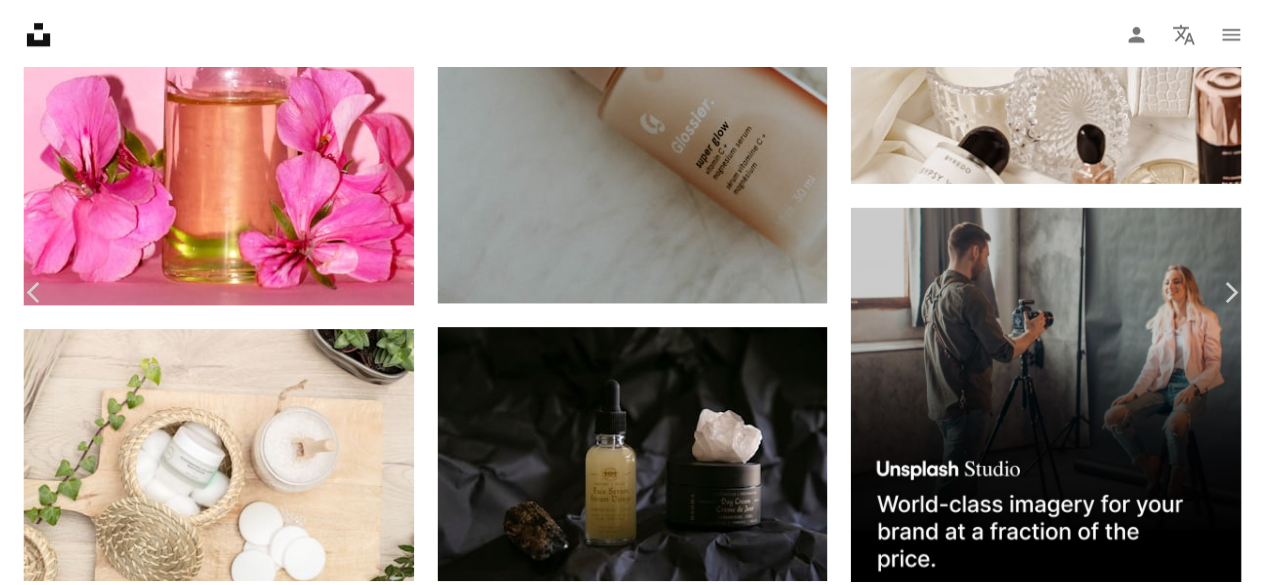 scroll, scrollTop: 2840, scrollLeft: 0, axis: vertical 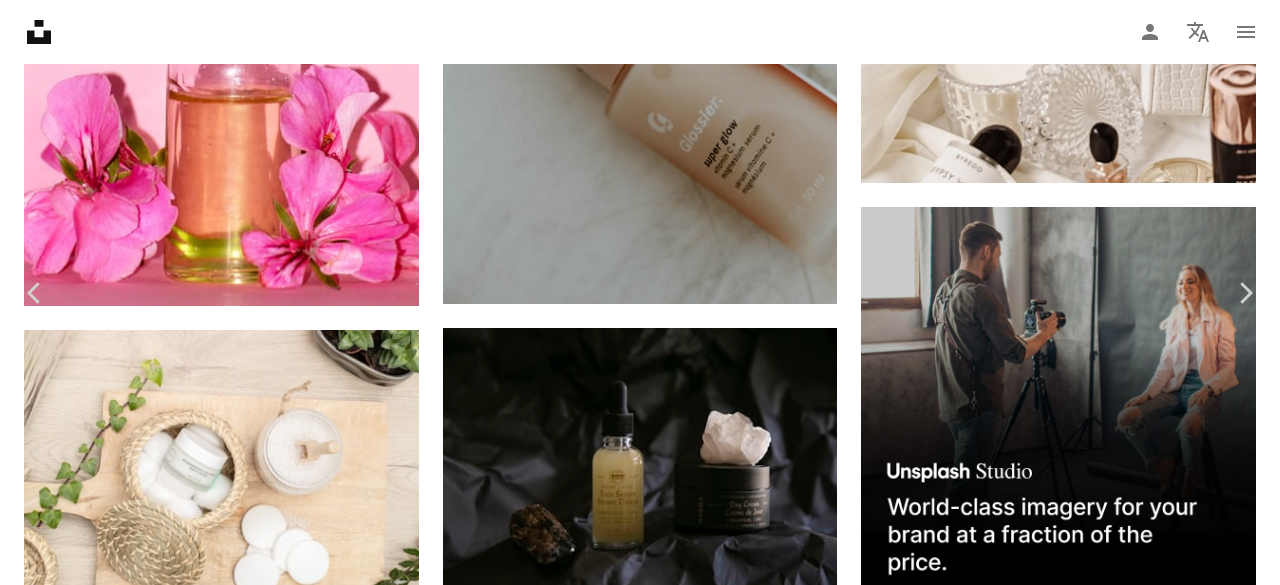 click on "An X shape" at bounding box center (20, 20) 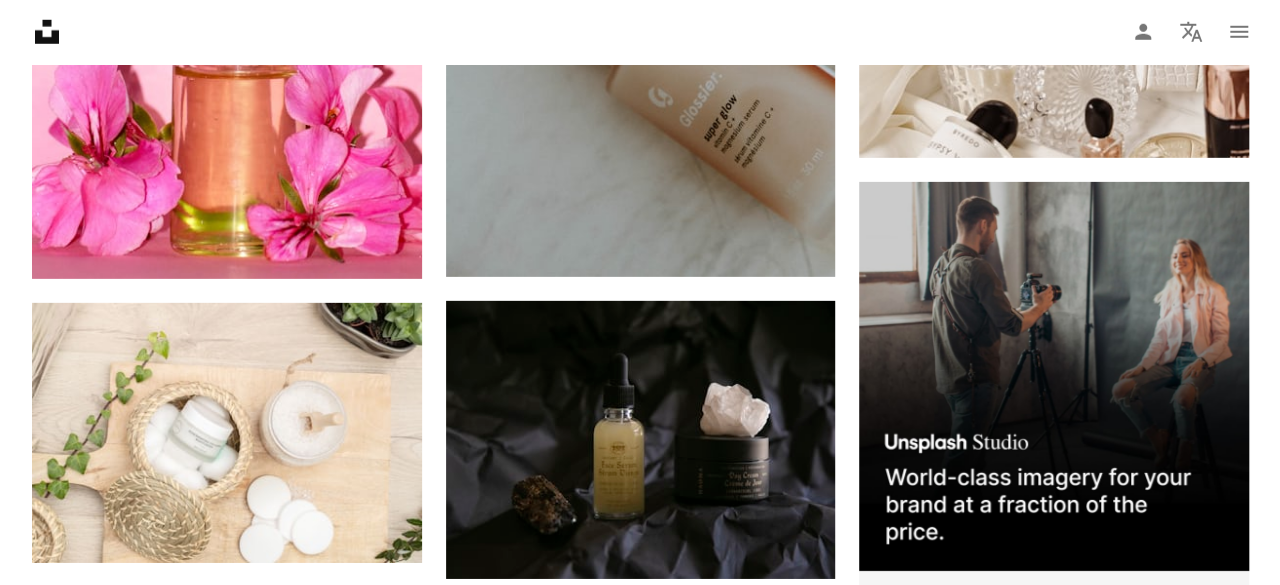 scroll, scrollTop: 10619, scrollLeft: 0, axis: vertical 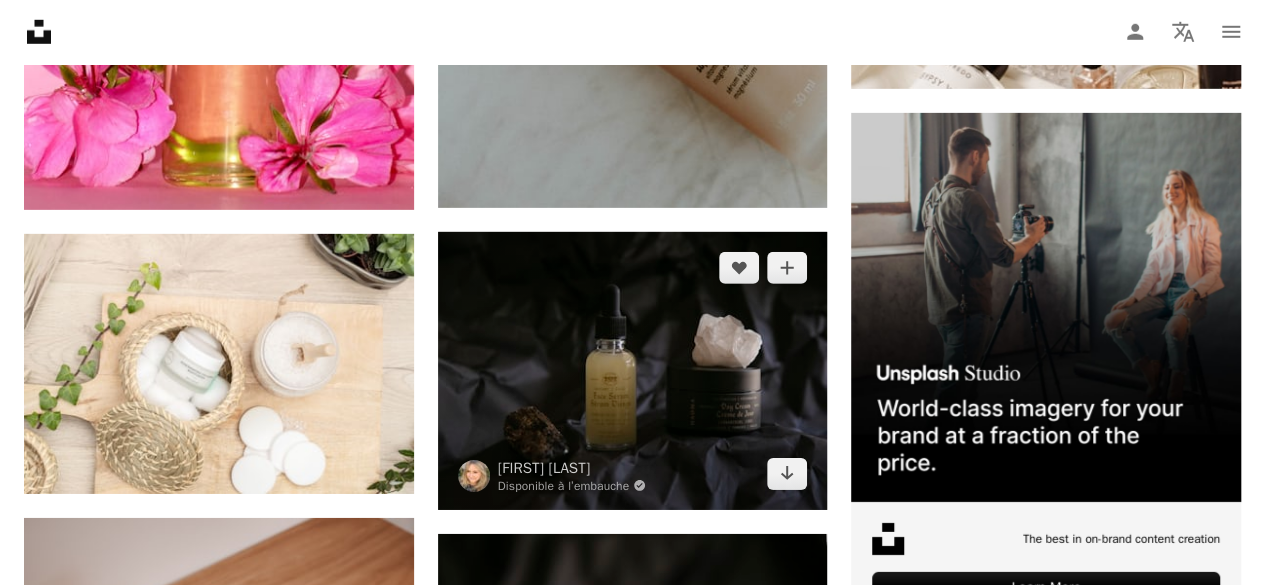 click at bounding box center [633, 371] 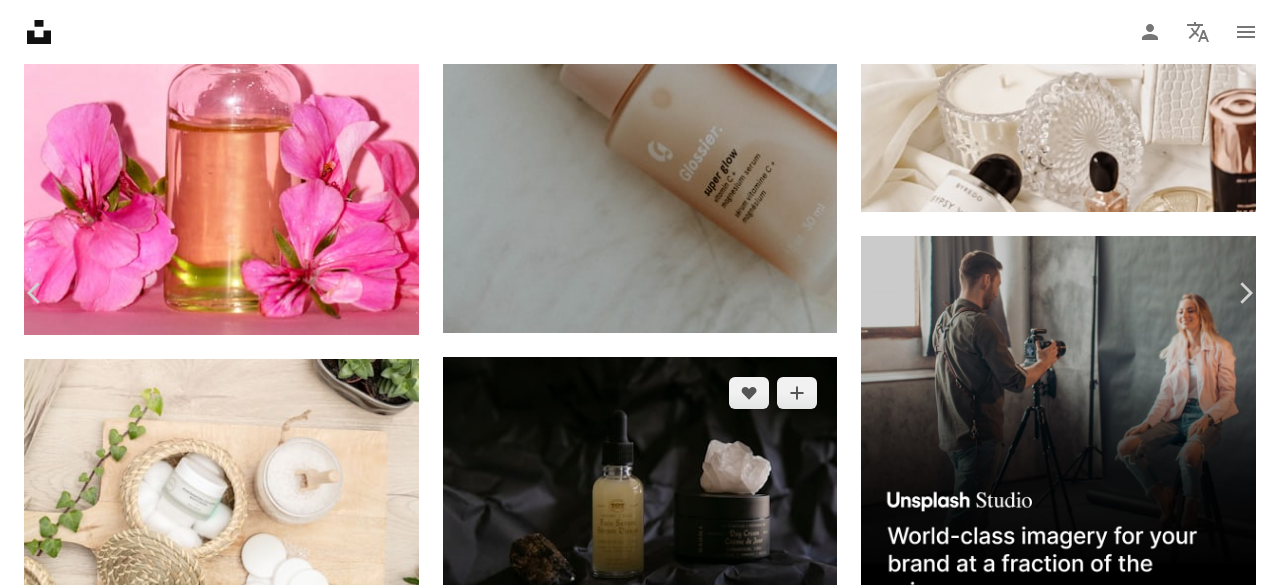 scroll, scrollTop: 2386, scrollLeft: 0, axis: vertical 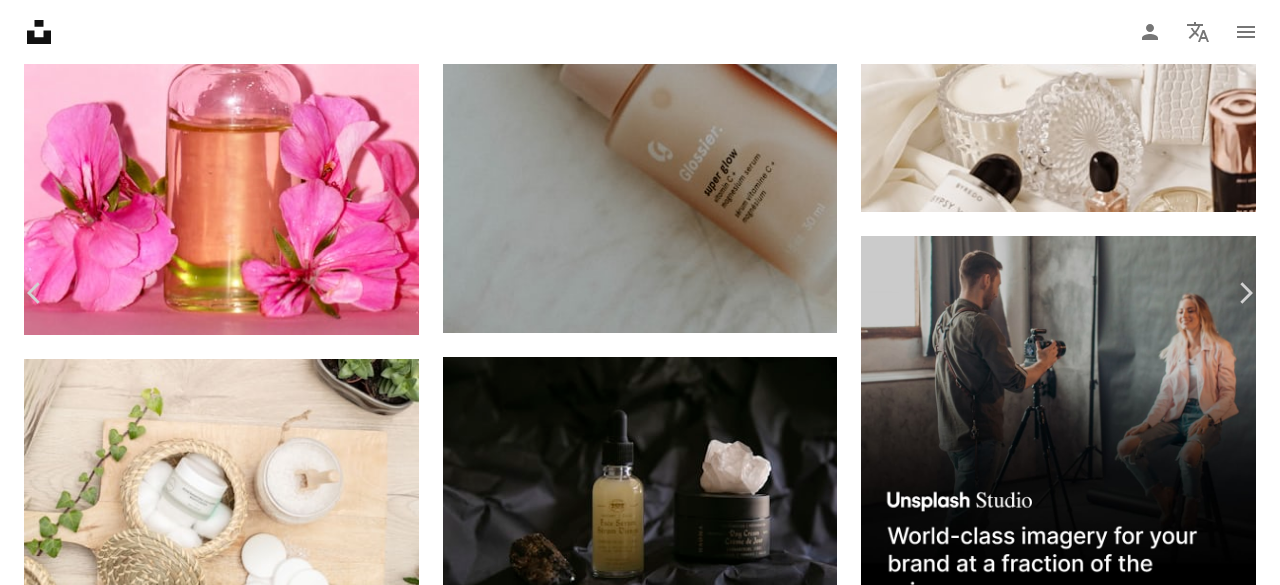 click at bounding box center [265, 4978] 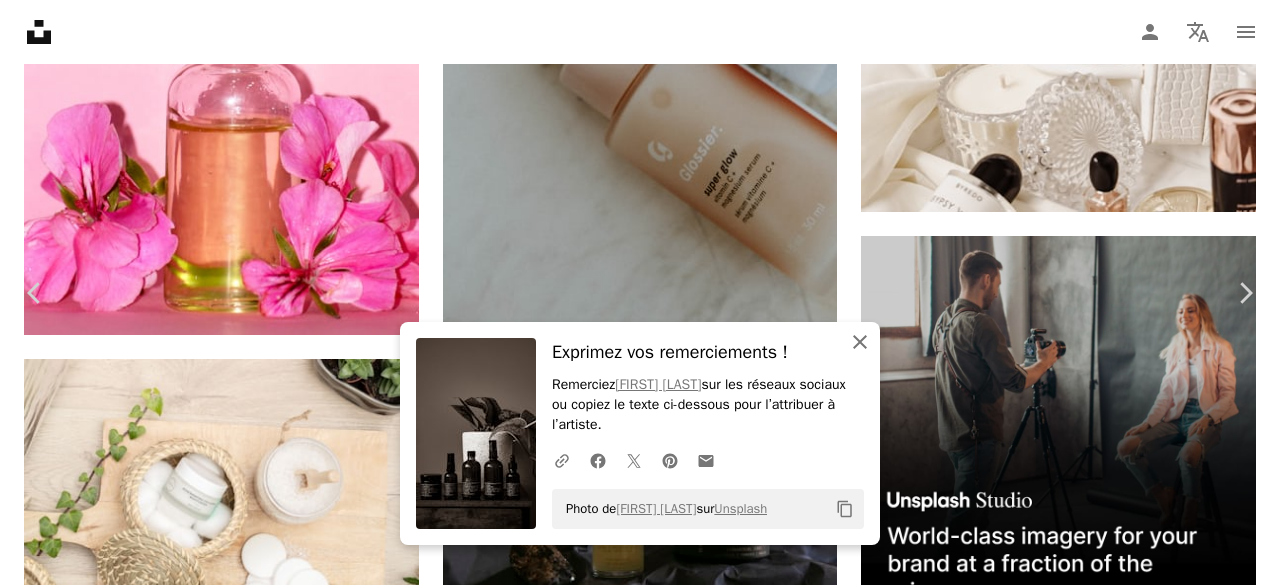 click on "An X shape" 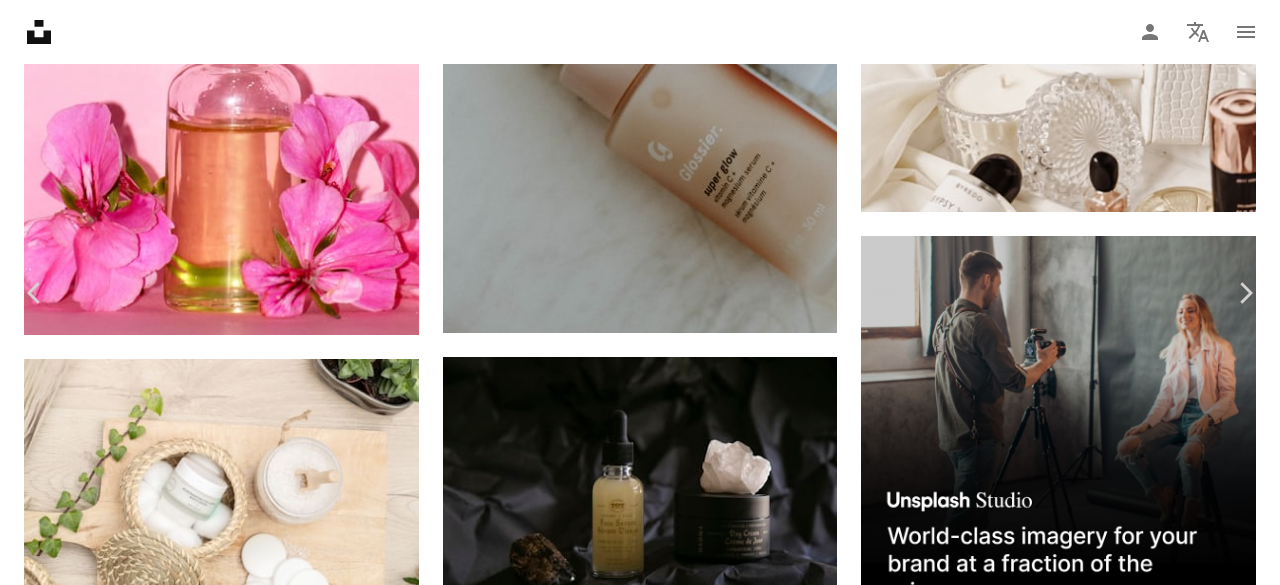 scroll, scrollTop: 775, scrollLeft: 0, axis: vertical 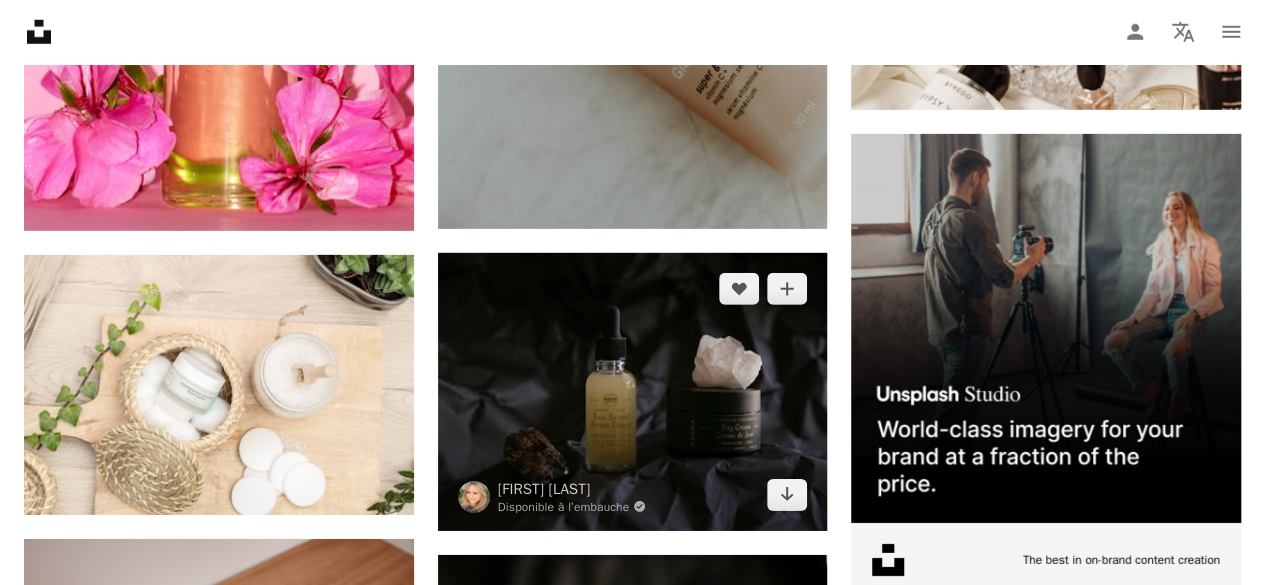 click at bounding box center (633, 392) 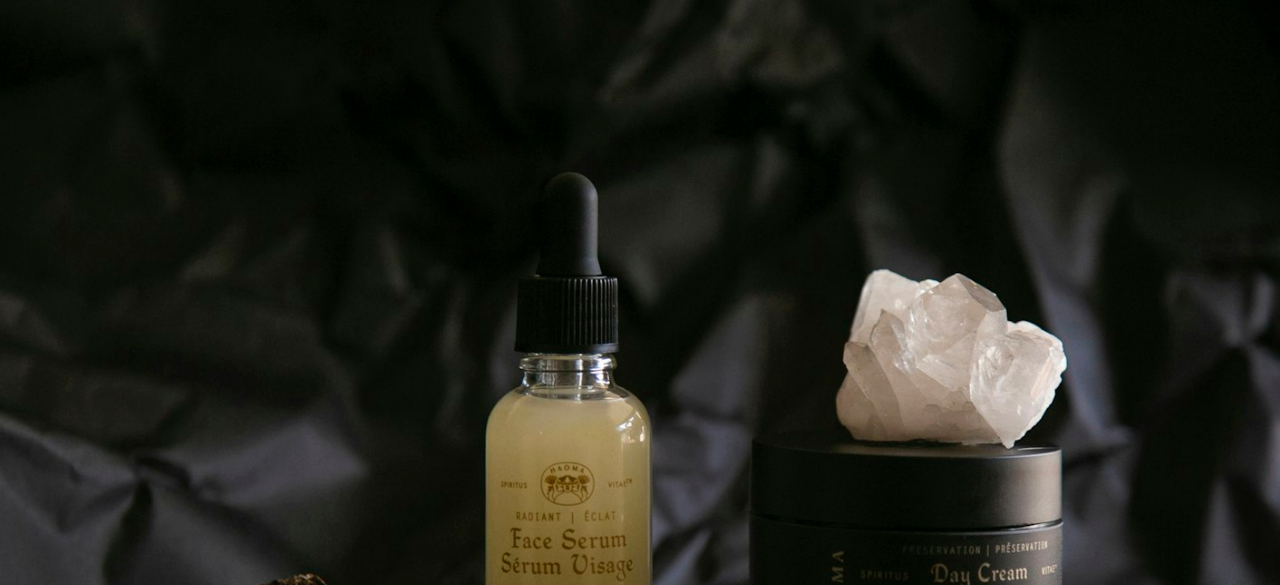 scroll, scrollTop: 0, scrollLeft: 0, axis: both 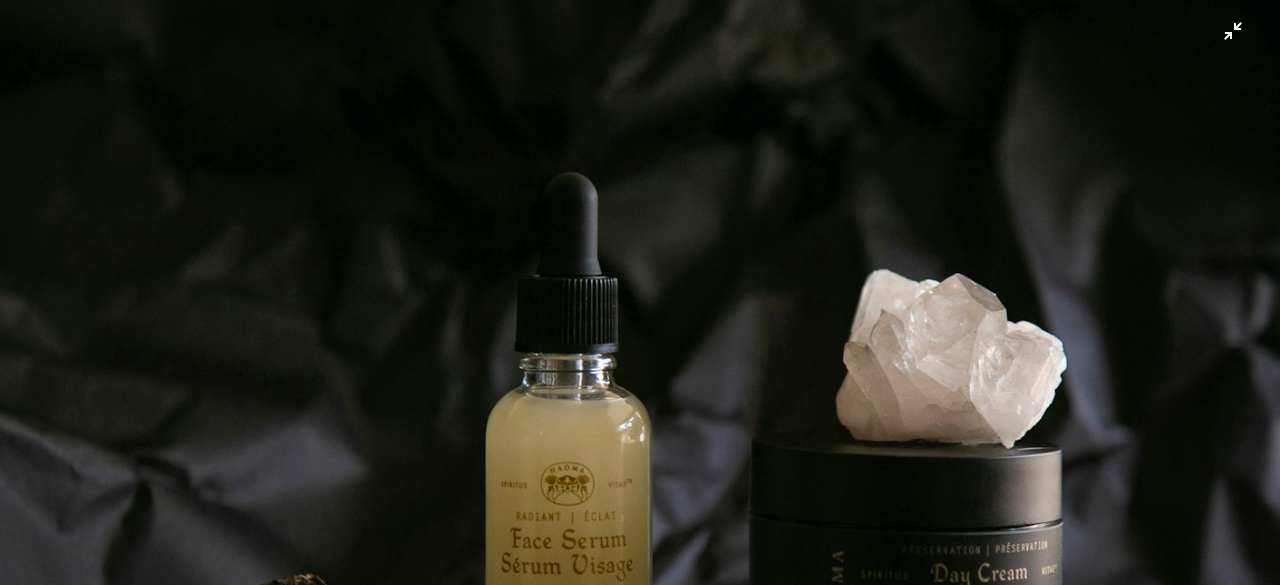 click at bounding box center [640, 456] 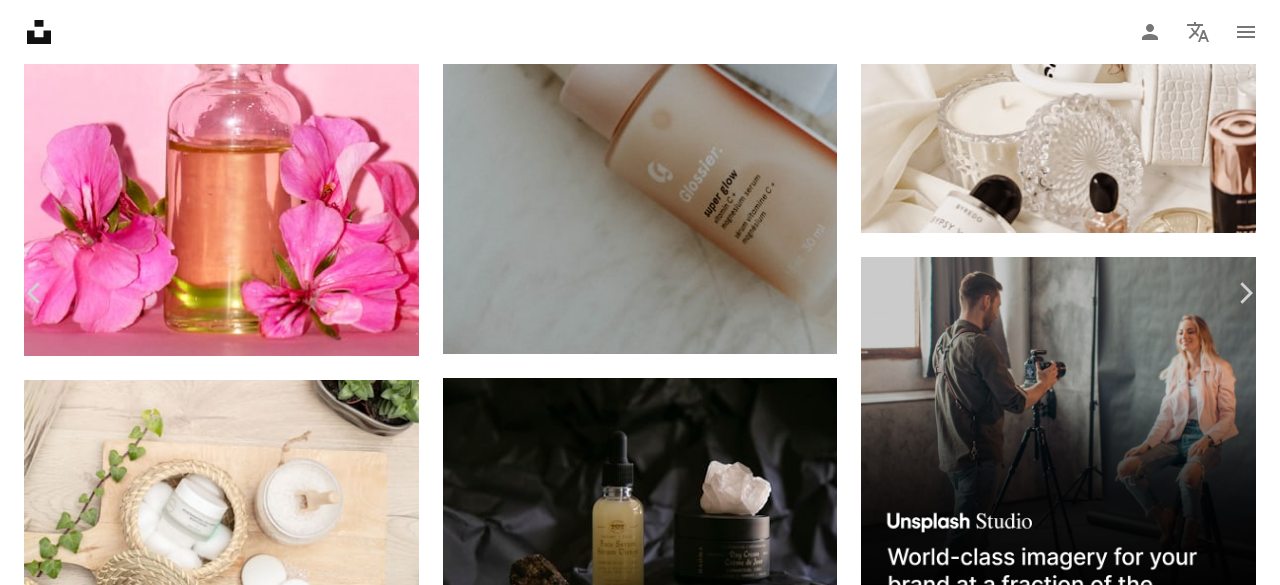 scroll, scrollTop: 2997, scrollLeft: 0, axis: vertical 